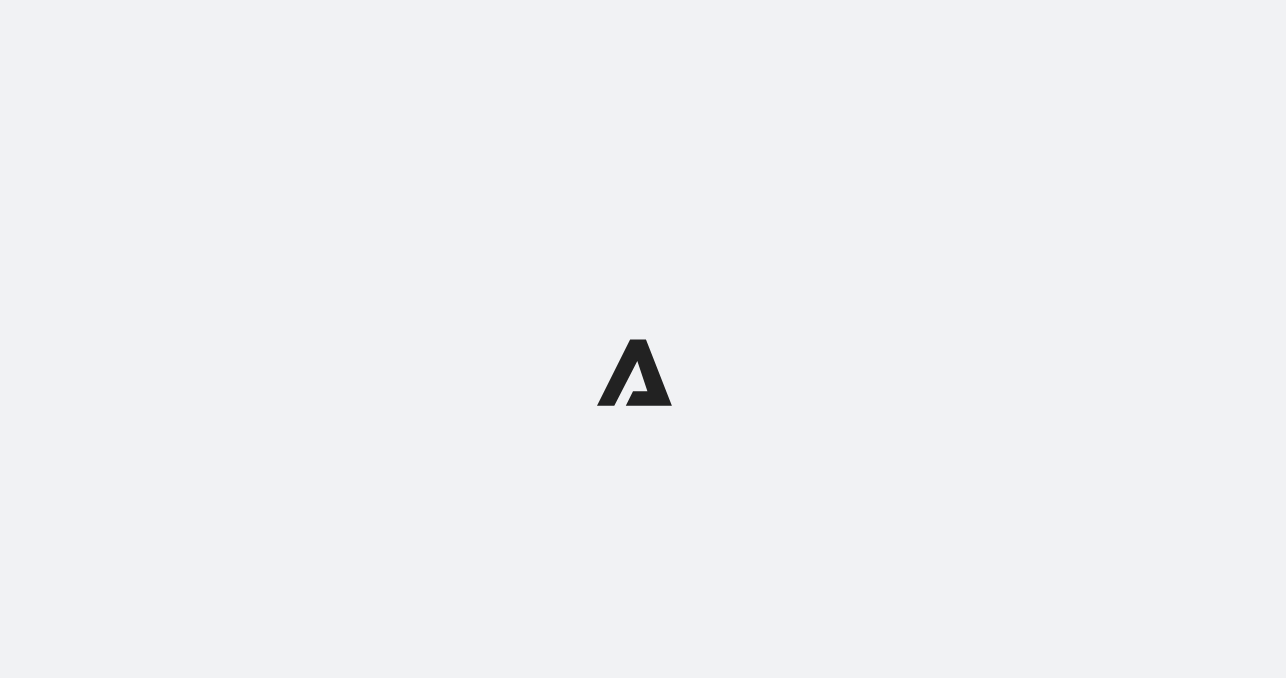 scroll, scrollTop: 0, scrollLeft: 0, axis: both 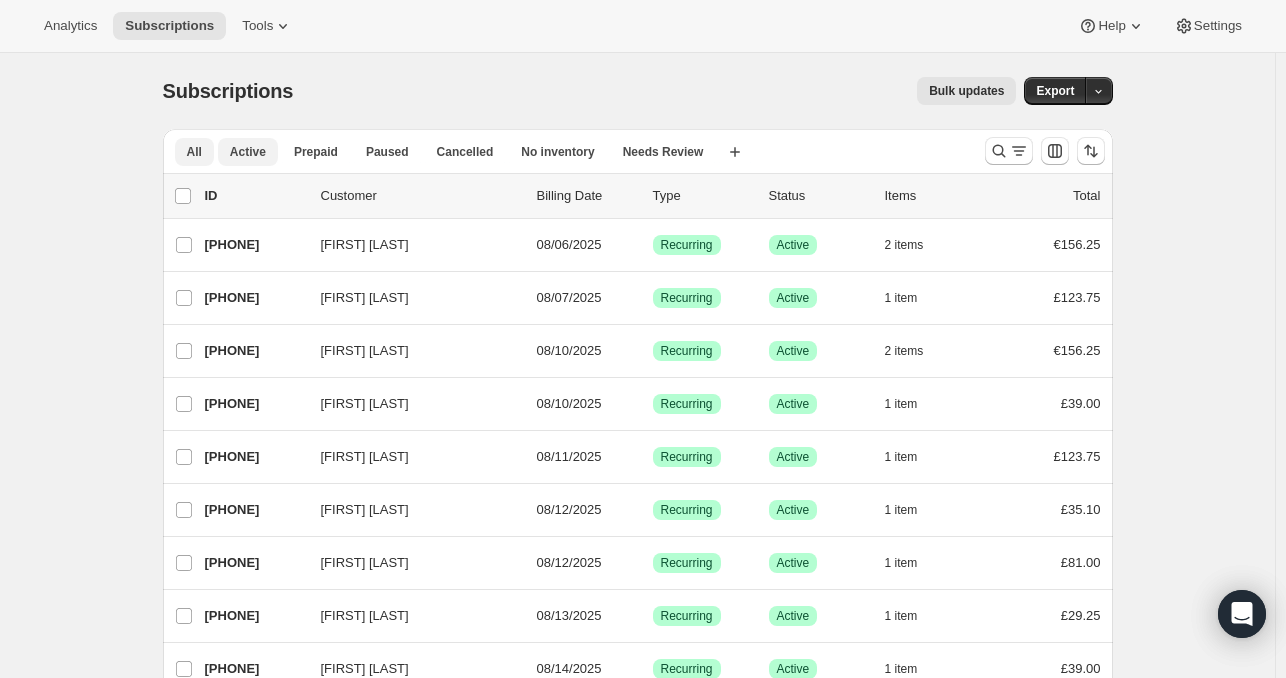 click on "Active" at bounding box center [248, 152] 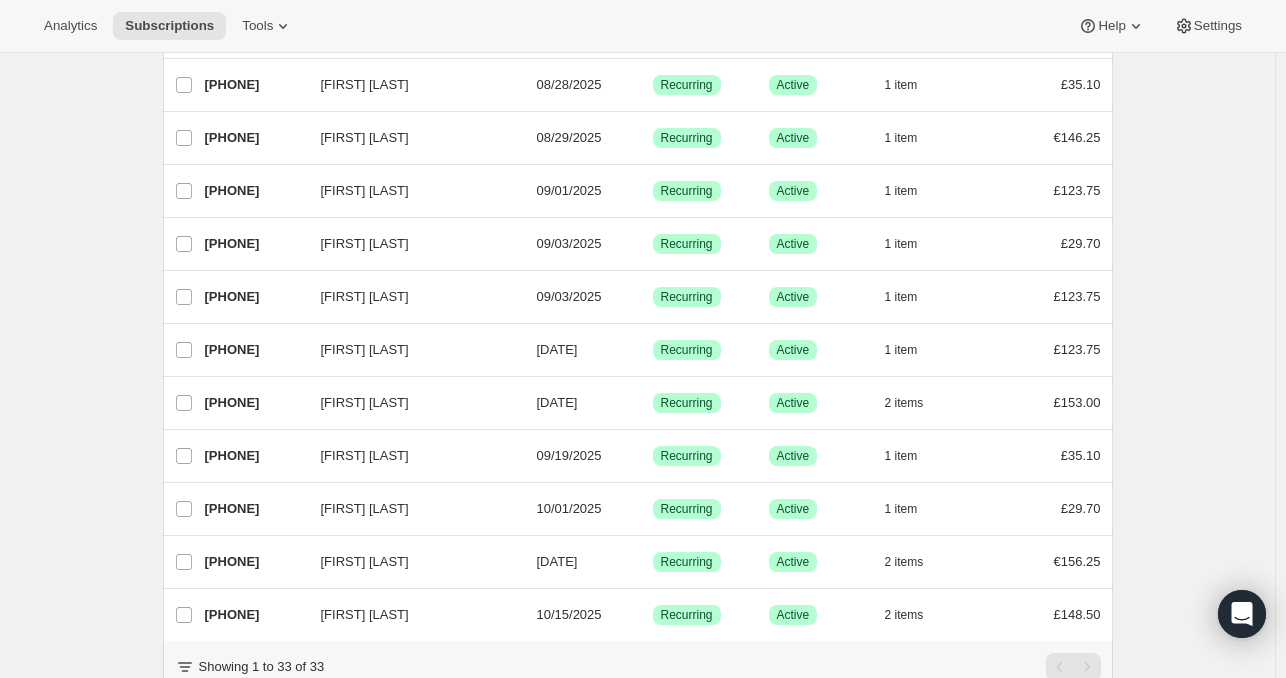 scroll, scrollTop: 1408, scrollLeft: 0, axis: vertical 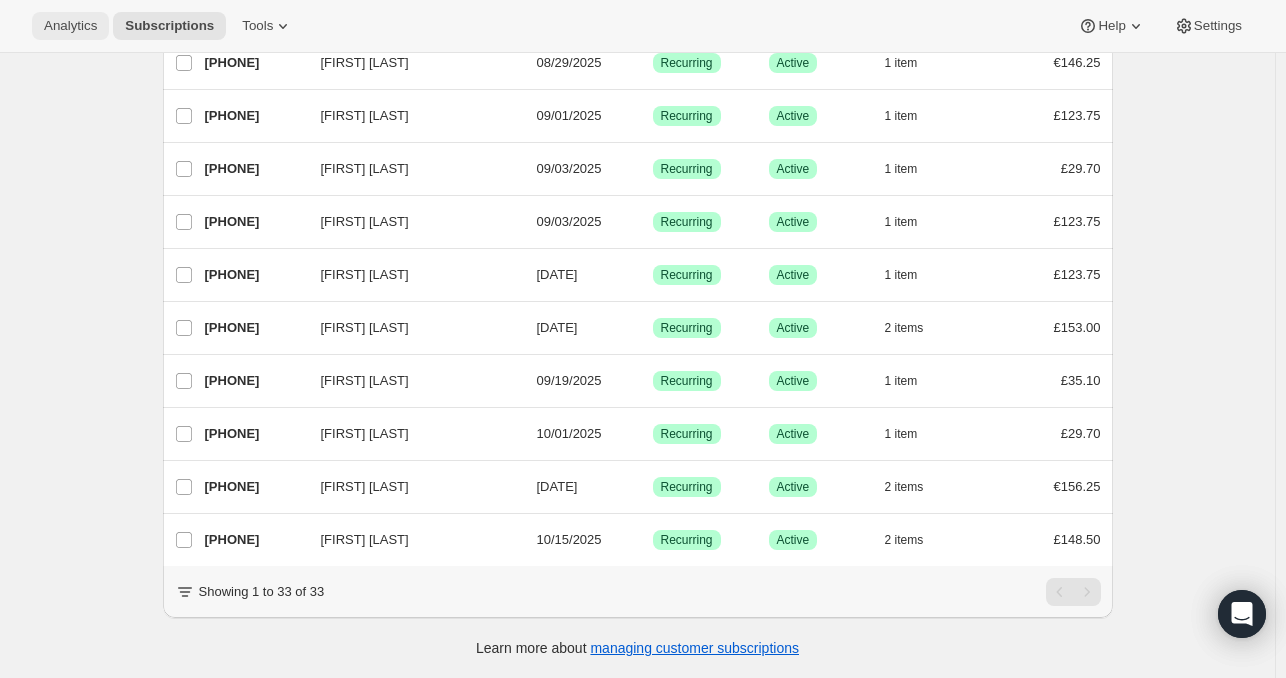 click on "Analytics" at bounding box center [70, 26] 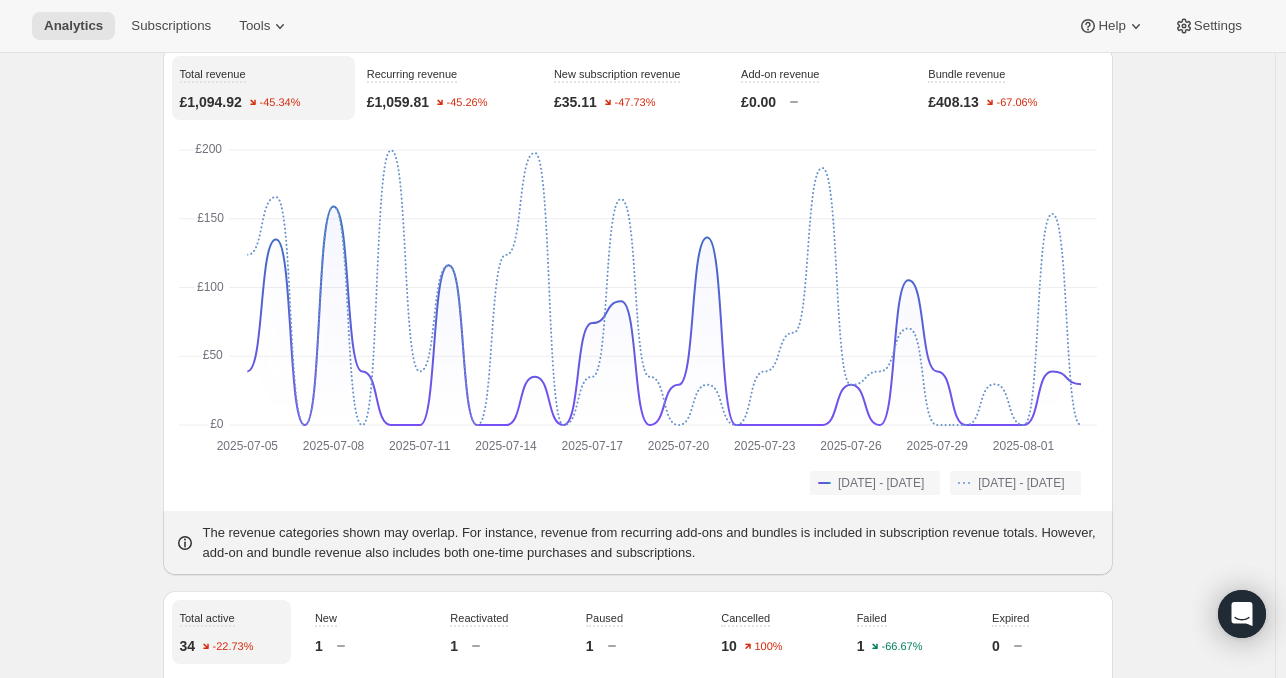 scroll, scrollTop: 500, scrollLeft: 0, axis: vertical 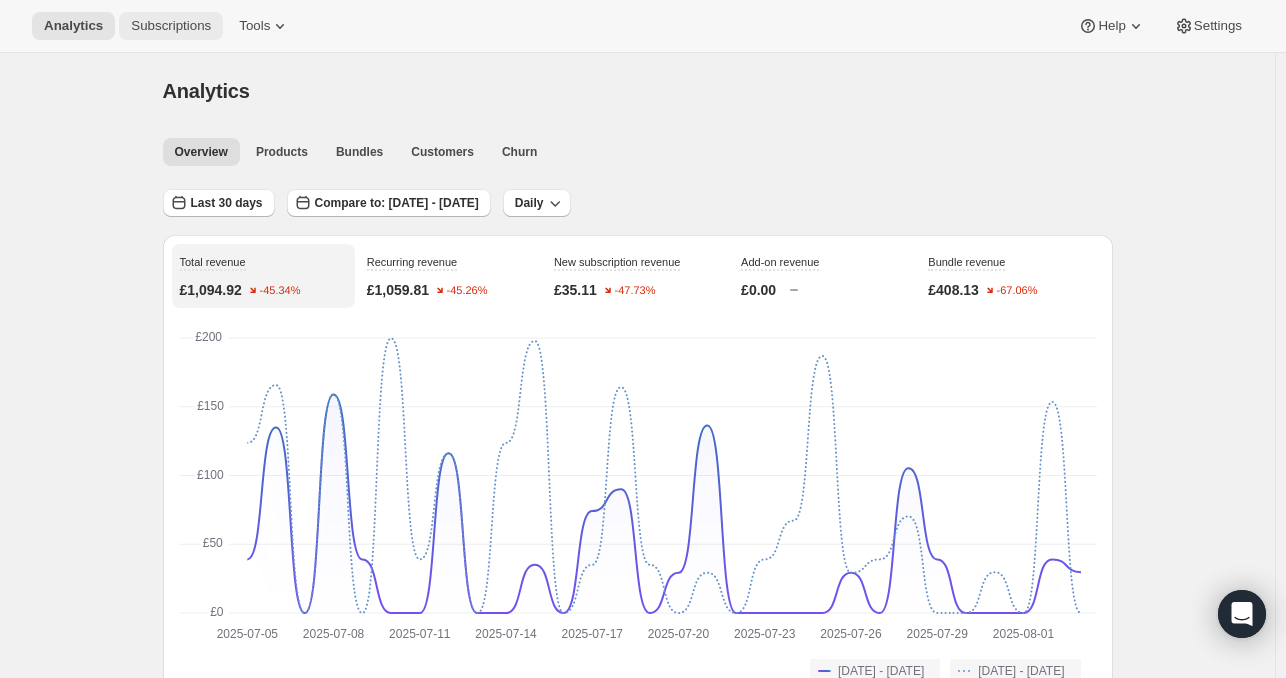 click on "Subscriptions" at bounding box center (171, 26) 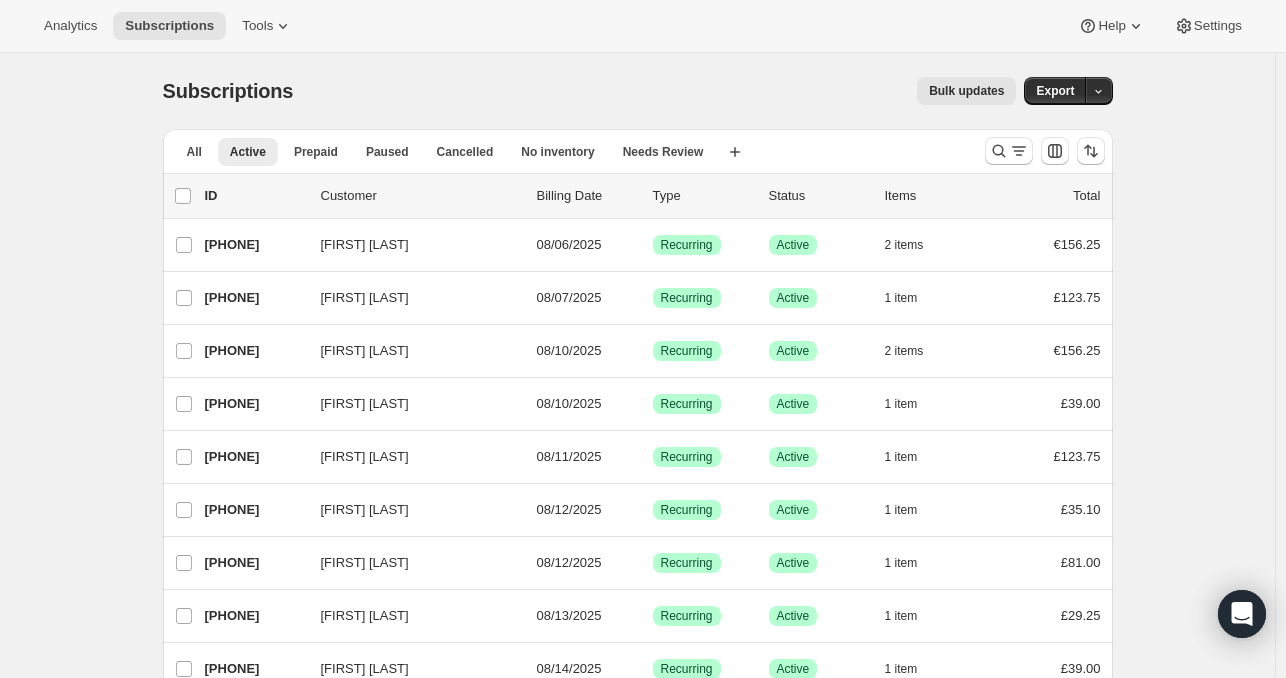 click on "Subscriptions. This page is ready Subscriptions Bulk updates More actions Bulk updates Export Filter subscribers Cancel Save as Active subscriptions Add filter   Clear all 0 selected Update next billing date Change status Showing 51 subscriptions Select all 51 subscriptions Showing 51 subscriptions Select Select all 51 subscriptions 0 selected list header ID Customer Billing Date Type Status Items Total [FIRST] [LAST] [PHONE] [FIRST] [LAST] [DATE] Success Recurring Success Active 2   items [CURRENCY] [AMOUNT] [FIRST] [LAST] [PHONE] [FIRST] [LAST] [DATE] Success Recurring Success Active 1   item [CURRENCY] [AMOUNT] [FIRST] [LAST] [PHONE] [FIRST] [LAST] [DATE] Success Recurring Success Active 2   items [CURRENCY] [AMOUNT] [FIRST] [LAST] [PHONE] [FIRST] [LAST] [DATE] Success Recurring Success Active 1   item [CURRENCY] [AMOUNT] [FIRST] [LAST] [PHONE] [FIRST] [LAST] [DATE] Success Recurring Success Active 1   item [CURRENCY] [AMOUNT]" at bounding box center [637, 1516] 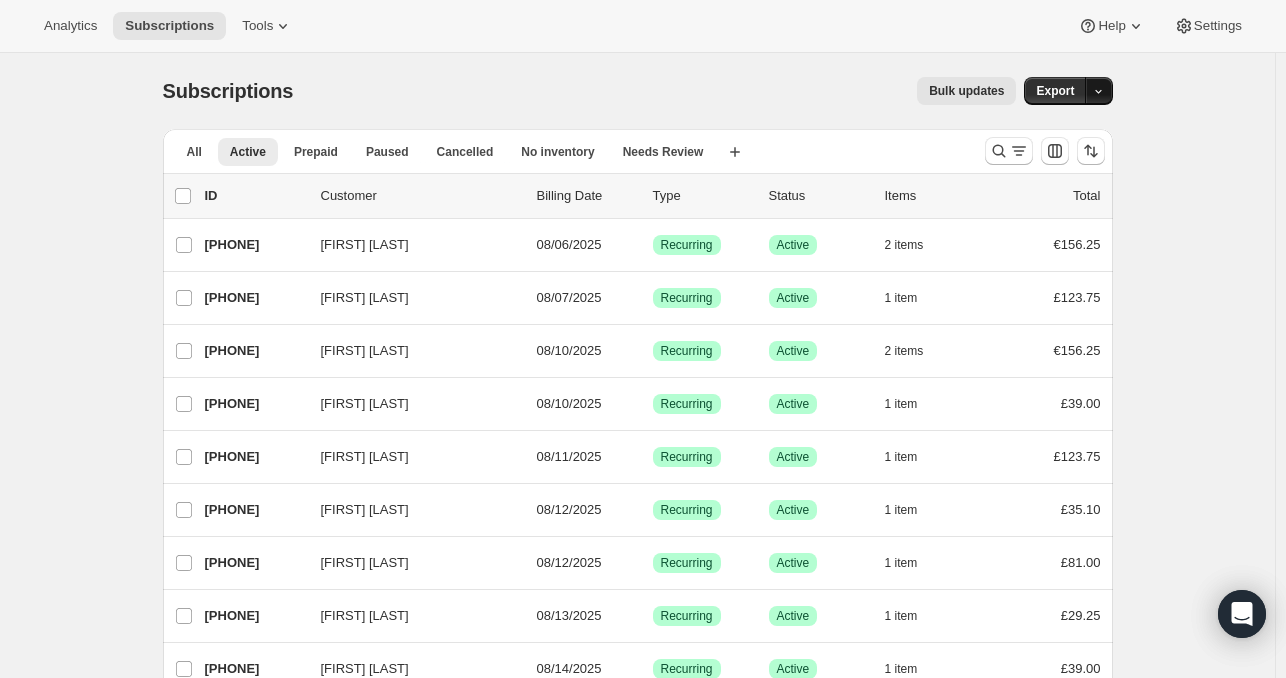 click 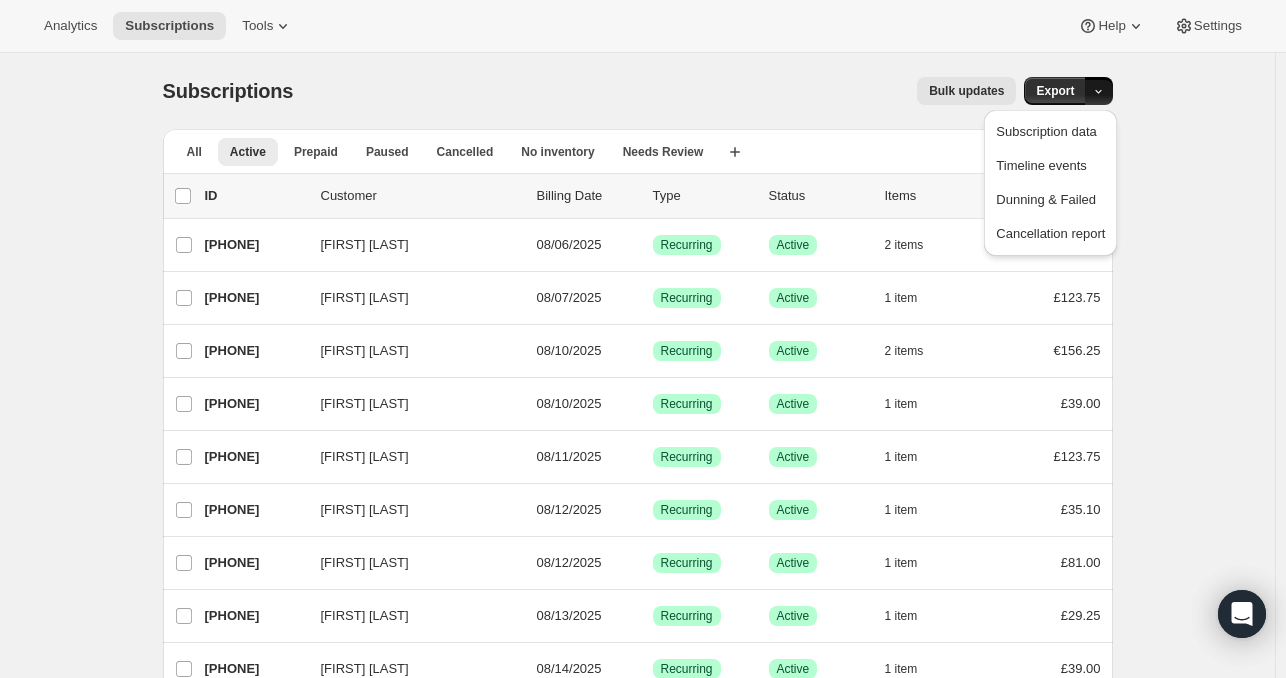 click on "Subscriptions. This page is ready Subscriptions Bulk updates More actions Bulk updates Export Filter subscribers Cancel Save as Active subscriptions Add filter   Clear all 0 selected Update next billing date Change status Showing 51 subscriptions Select all 51 subscriptions Showing 51 subscriptions Select Select all 51 subscriptions 0 selected list header ID Customer Billing Date Type Status Items Total [FIRST] [LAST] [PHONE] [FIRST] [LAST] [DATE] Success Recurring Success Active 2   items [CURRENCY] [AMOUNT] [FIRST] [LAST] [PHONE] [FIRST] [LAST] [DATE] Success Recurring Success Active 1   item [CURRENCY] [AMOUNT] [FIRST] [LAST] [PHONE] [FIRST] [LAST] [DATE] Success Recurring Success Active 2   items [CURRENCY] [AMOUNT] [FIRST] [LAST] [PHONE] [FIRST] [LAST] [DATE] Success Recurring Success Active 1   item [CURRENCY] [AMOUNT] [FIRST] [LAST] [PHONE] [FIRST] [LAST] [DATE] Success Recurring Success Active 1   item [CURRENCY] [AMOUNT]" at bounding box center [637, 1516] 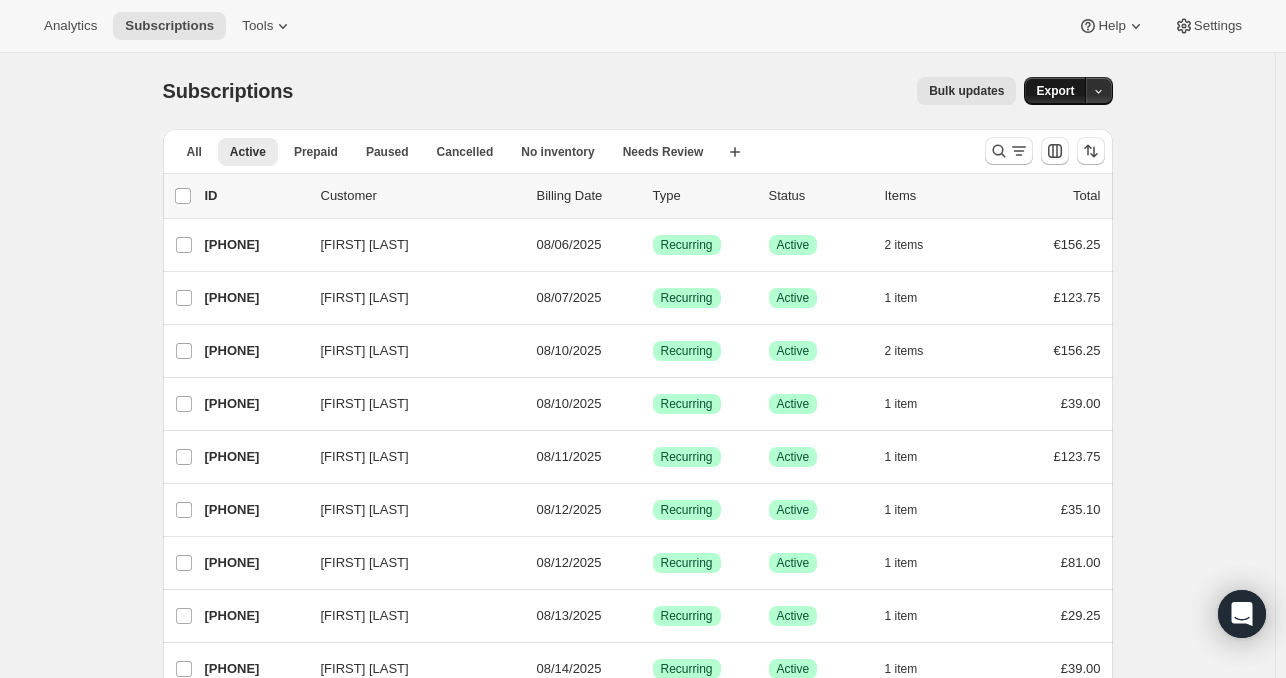 click on "Export" at bounding box center (1055, 91) 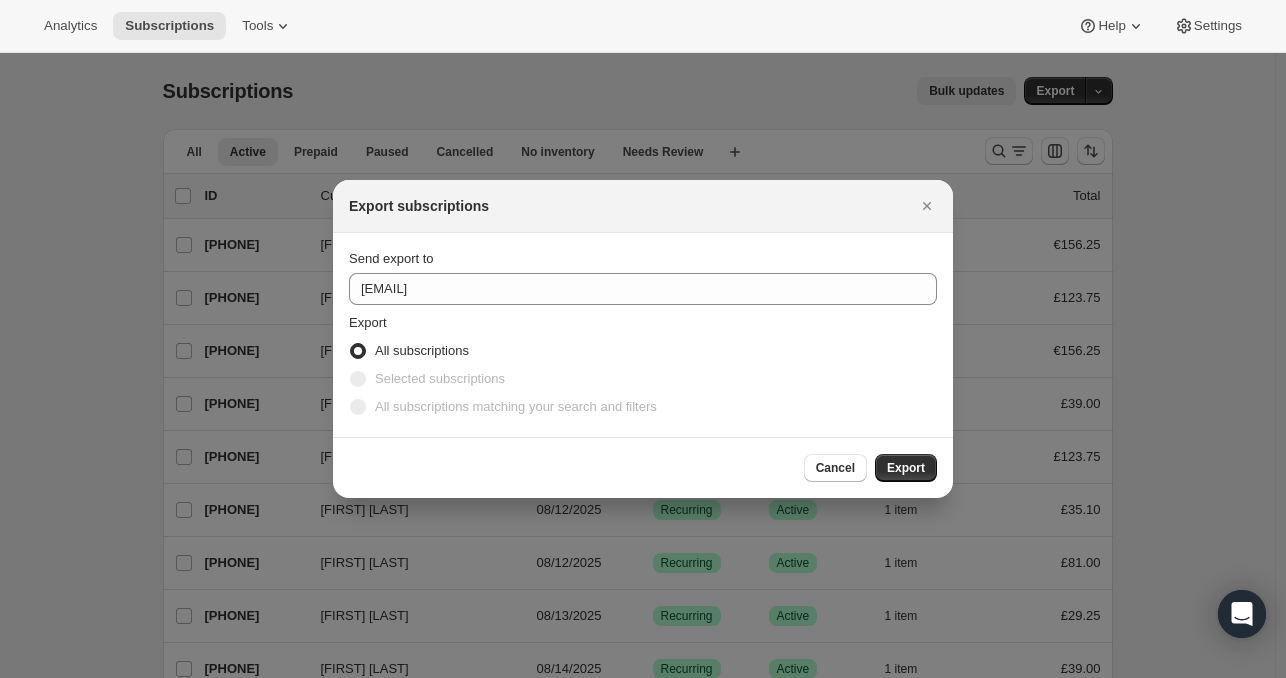 click on "Selected subscriptions" at bounding box center [440, 378] 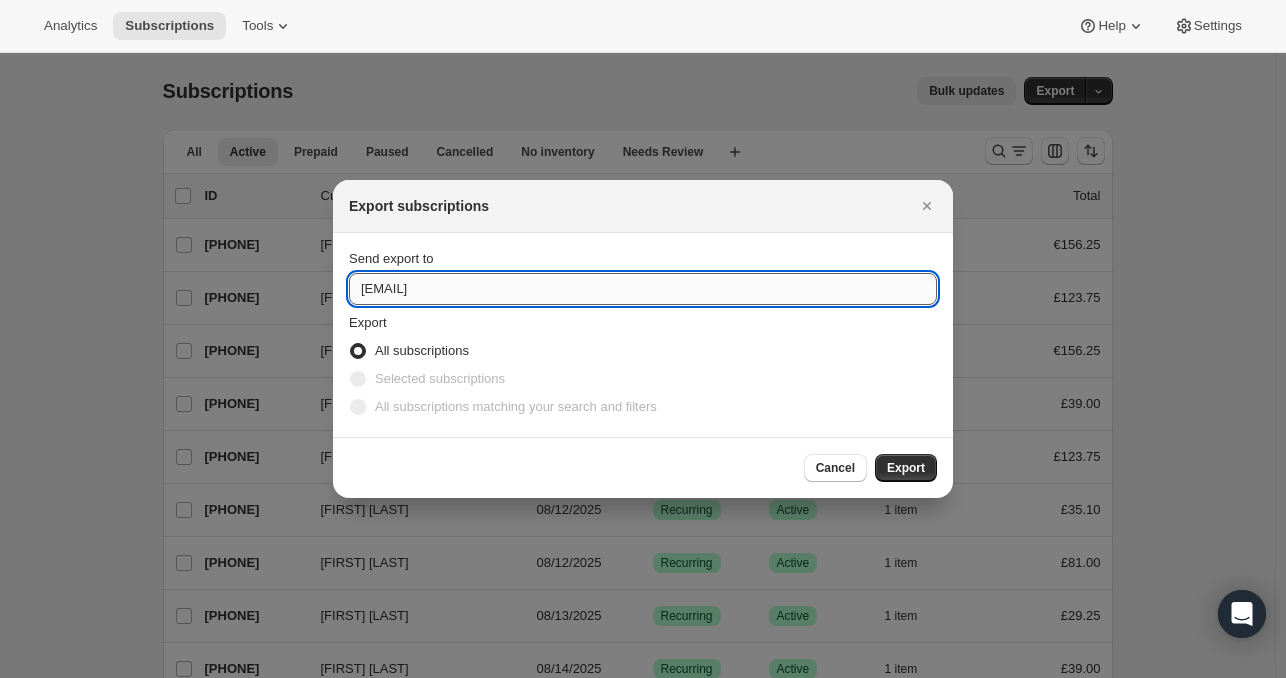 click on "[EMAIL]" at bounding box center [643, 289] 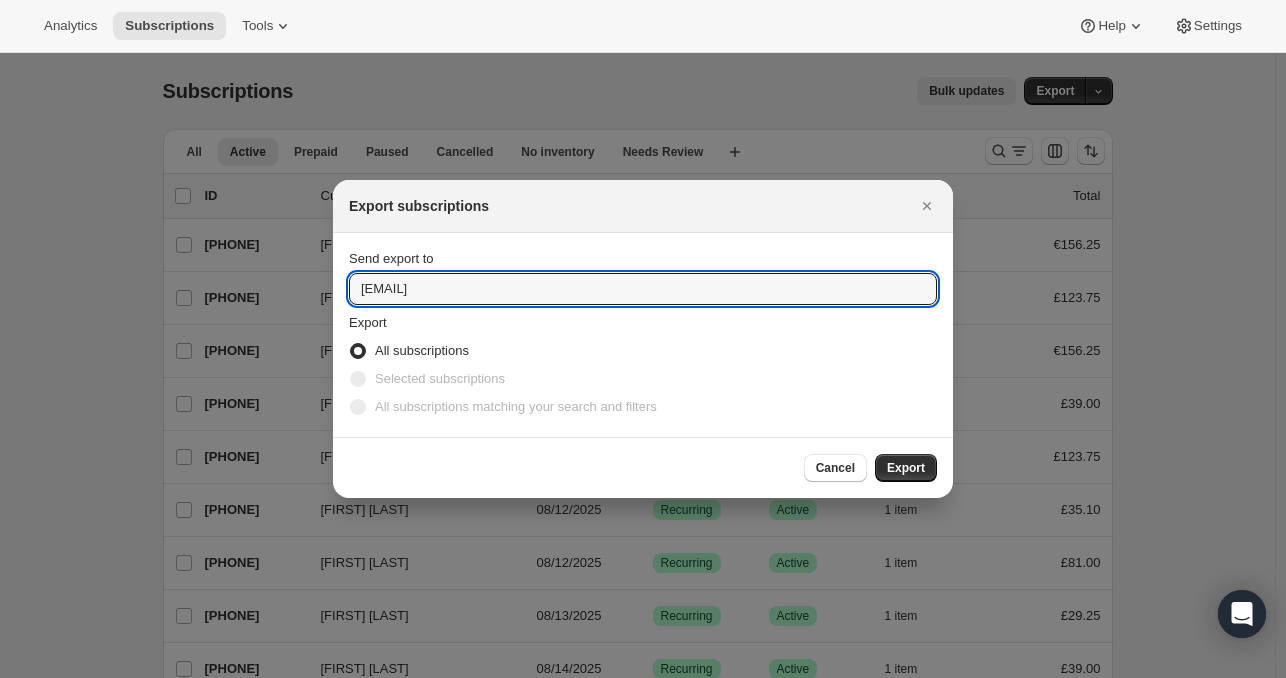drag, startPoint x: 612, startPoint y: 287, endPoint x: 26, endPoint y: 256, distance: 586.8194 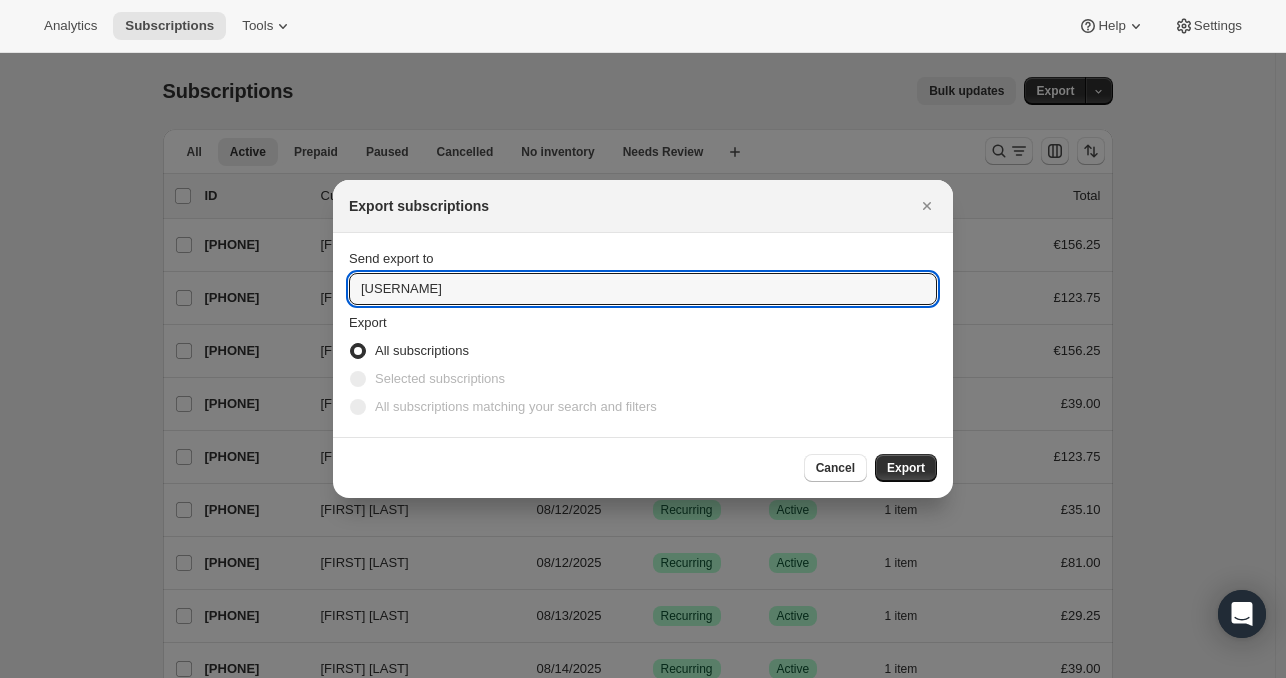 type on "[USERNAME]" 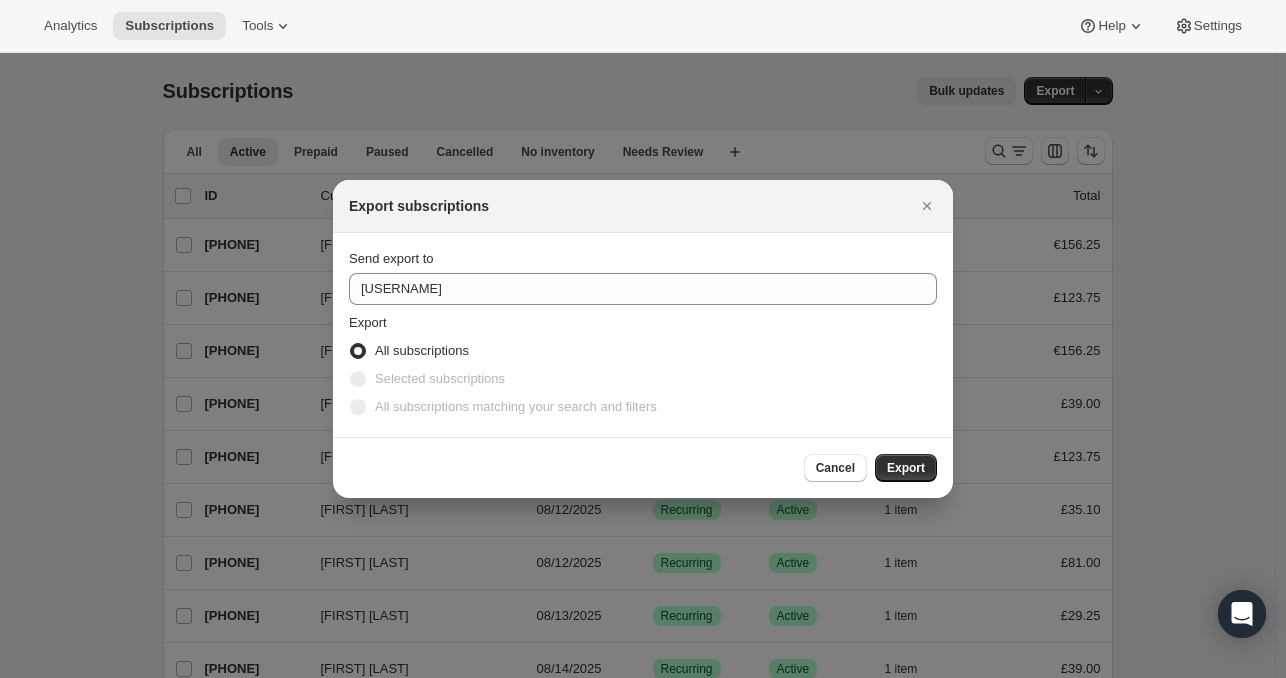 click on "Selected subscriptions" at bounding box center (440, 378) 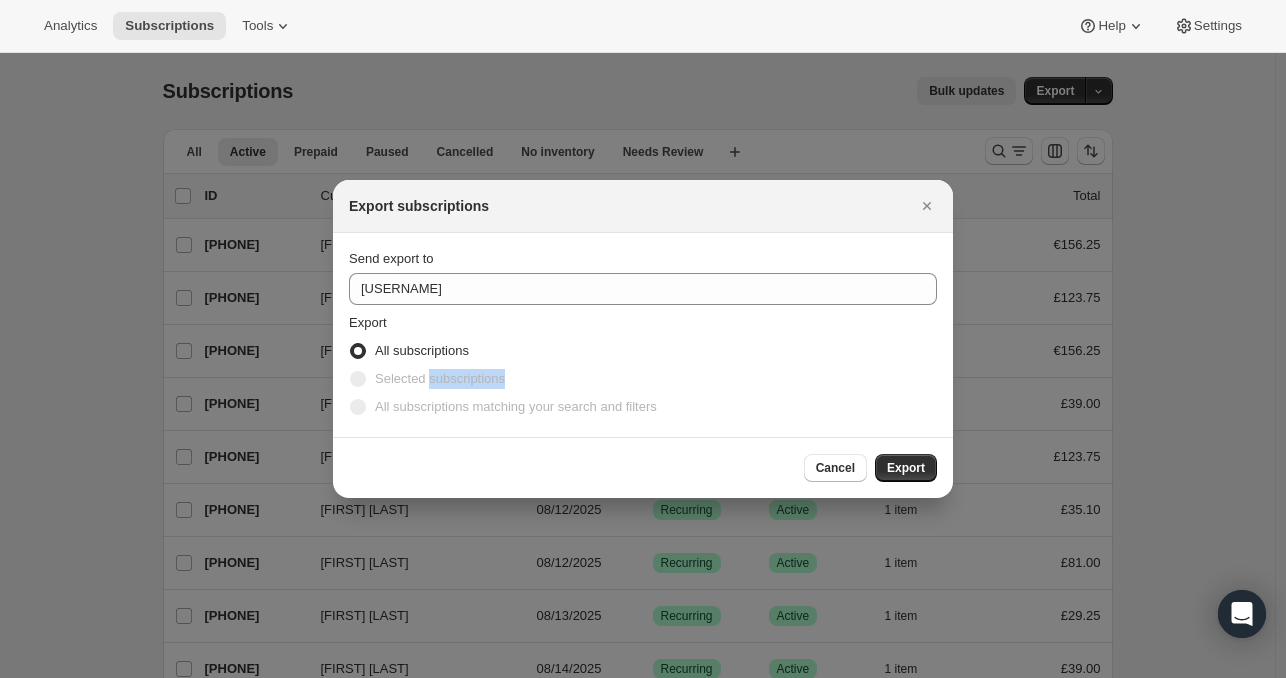 click on "Selected subscriptions" at bounding box center [440, 378] 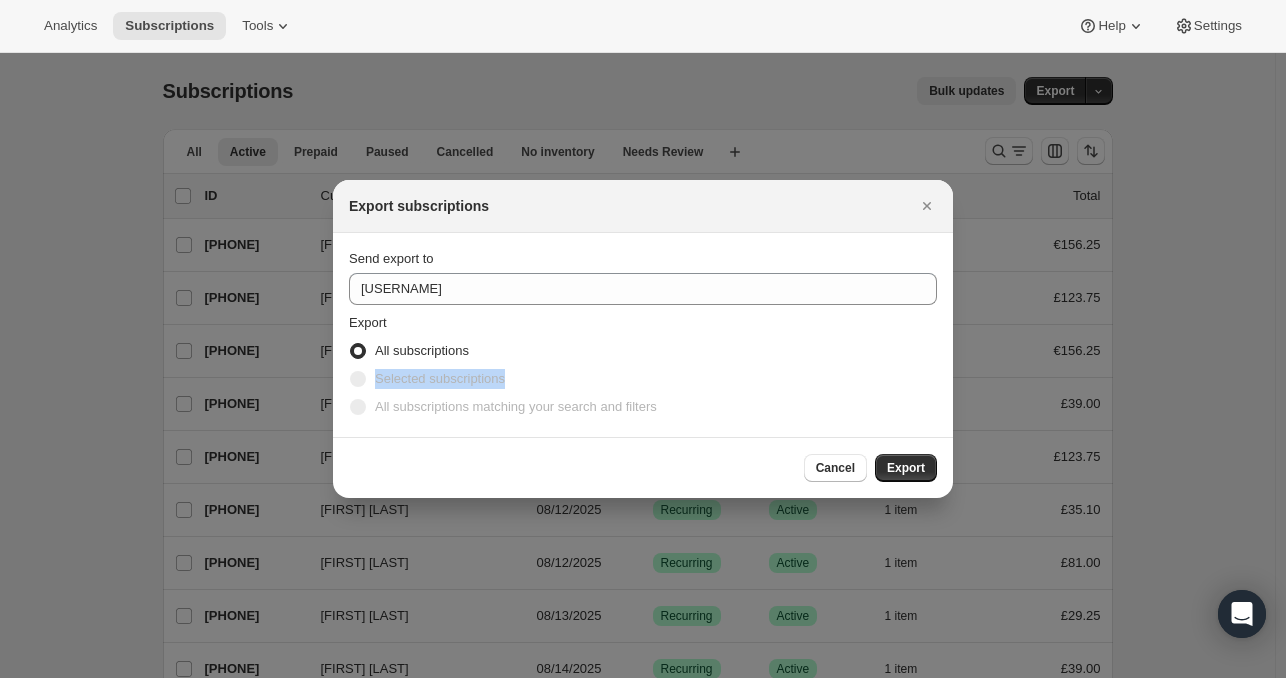 click on "Selected subscriptions" at bounding box center [440, 378] 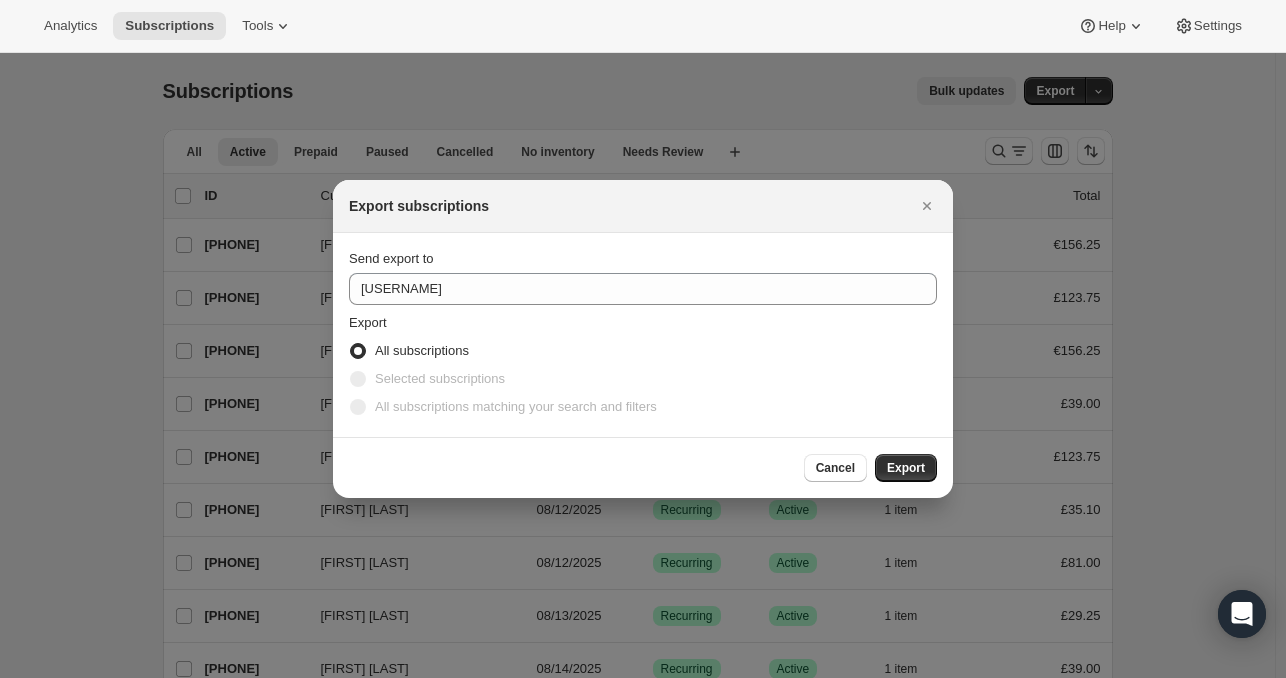 click on "Selected subscriptions" at bounding box center (440, 378) 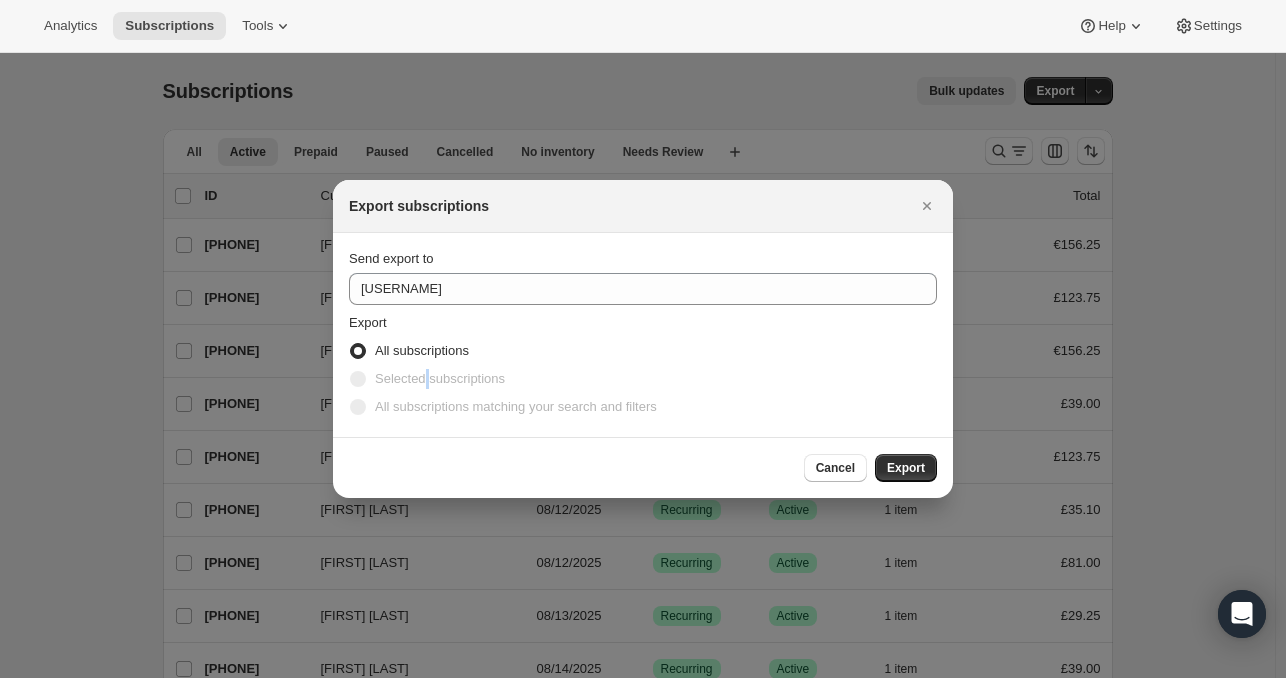click on "Selected subscriptions" at bounding box center (440, 378) 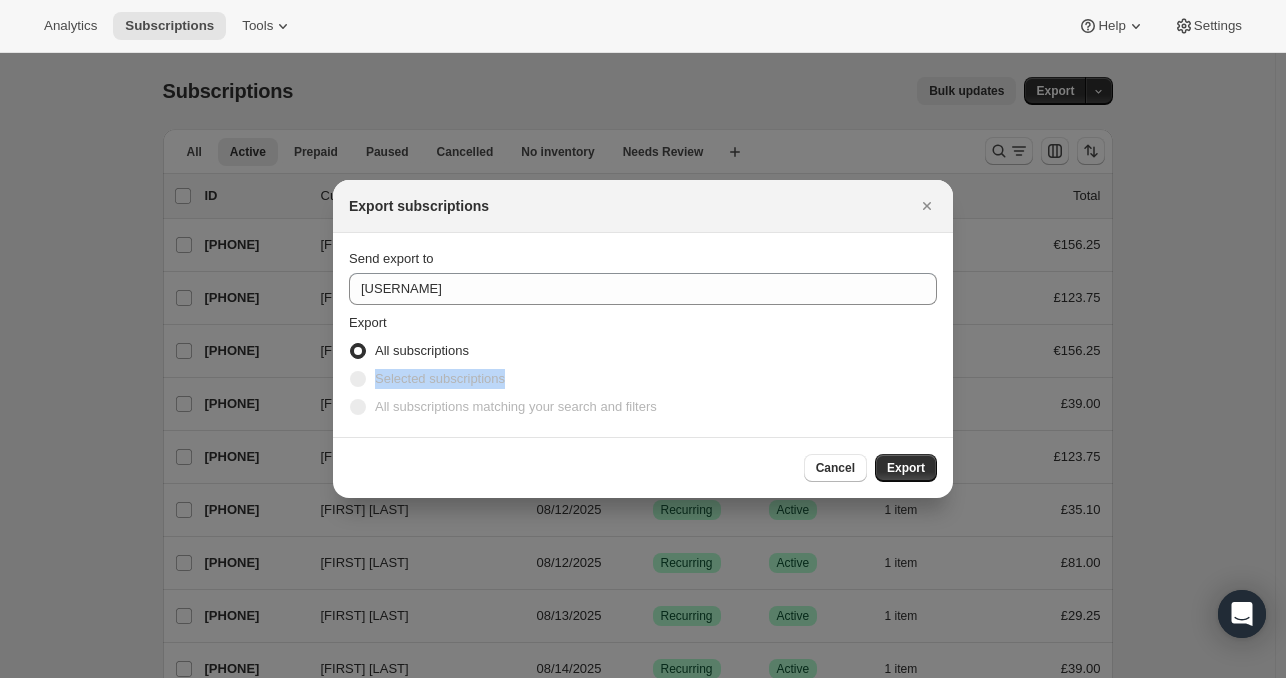 click on "Selected subscriptions" at bounding box center (440, 378) 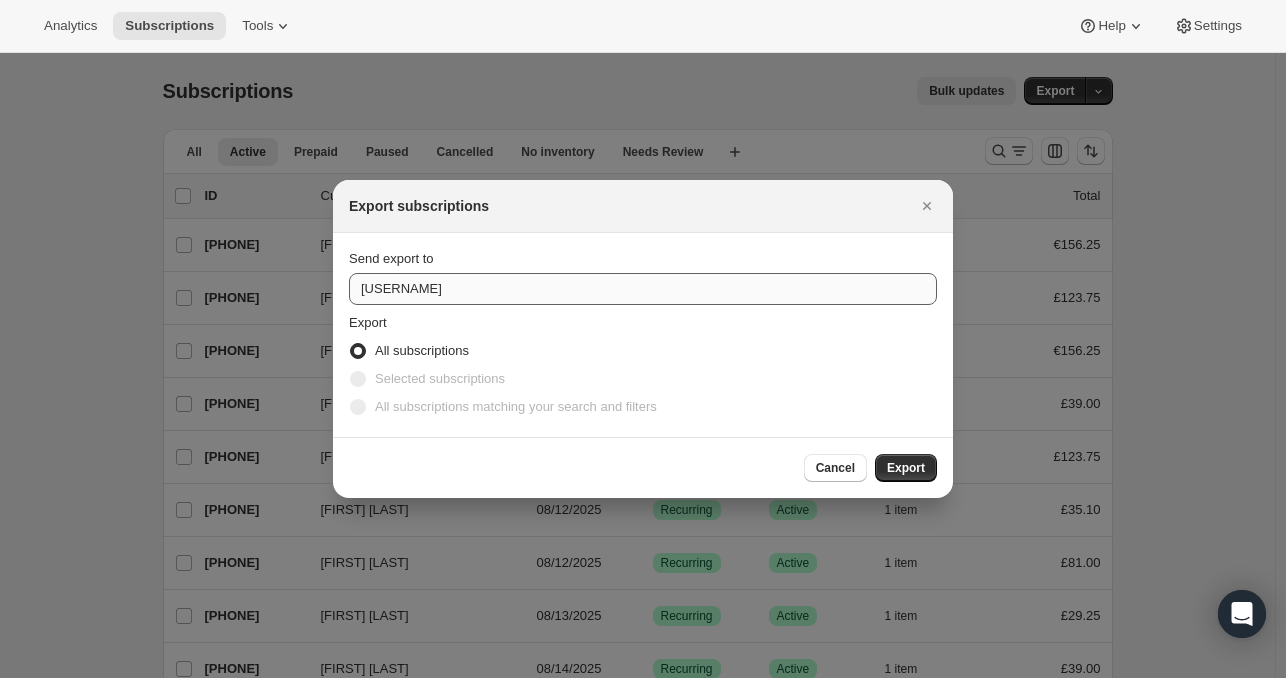 drag, startPoint x: 238, startPoint y: 152, endPoint x: 677, endPoint y: 294, distance: 461.39462 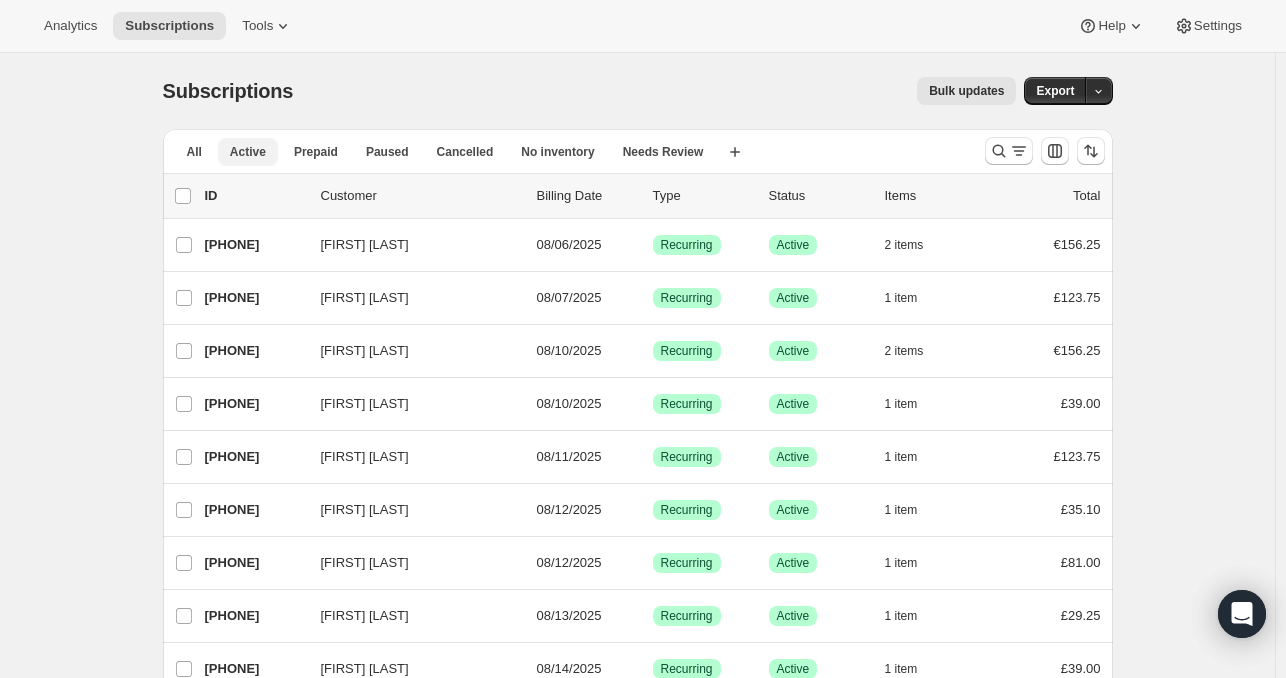 click on "Active" at bounding box center (248, 152) 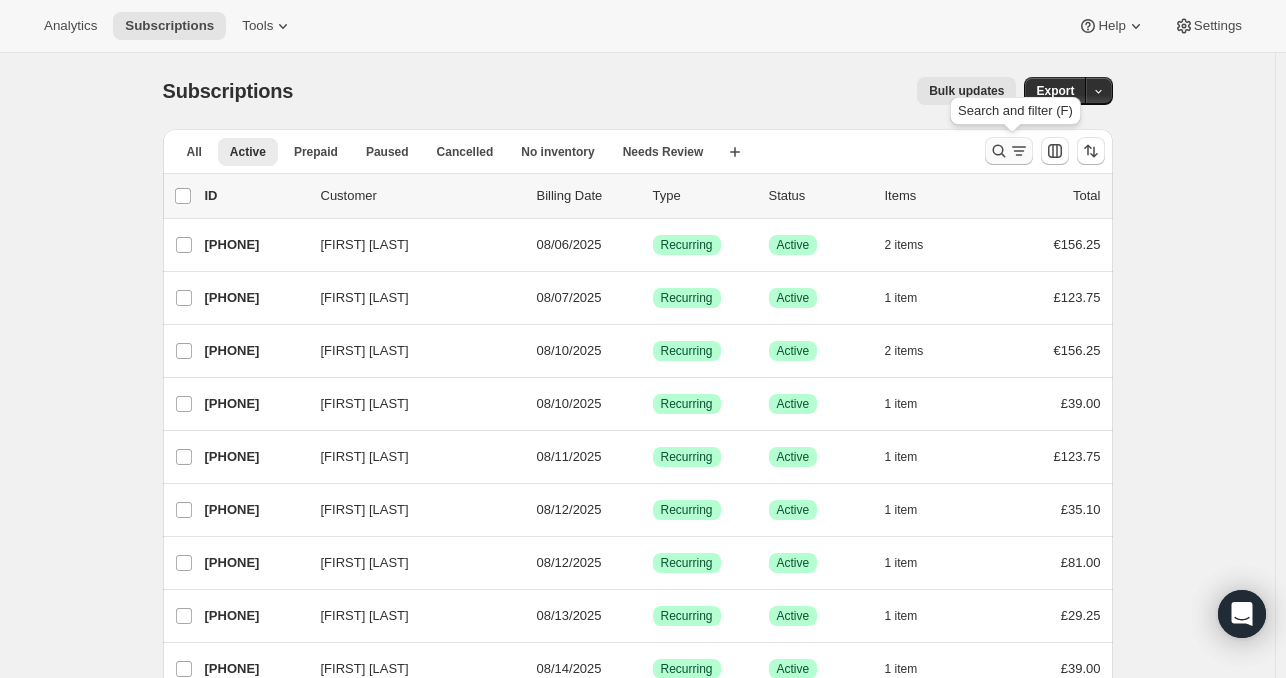 click 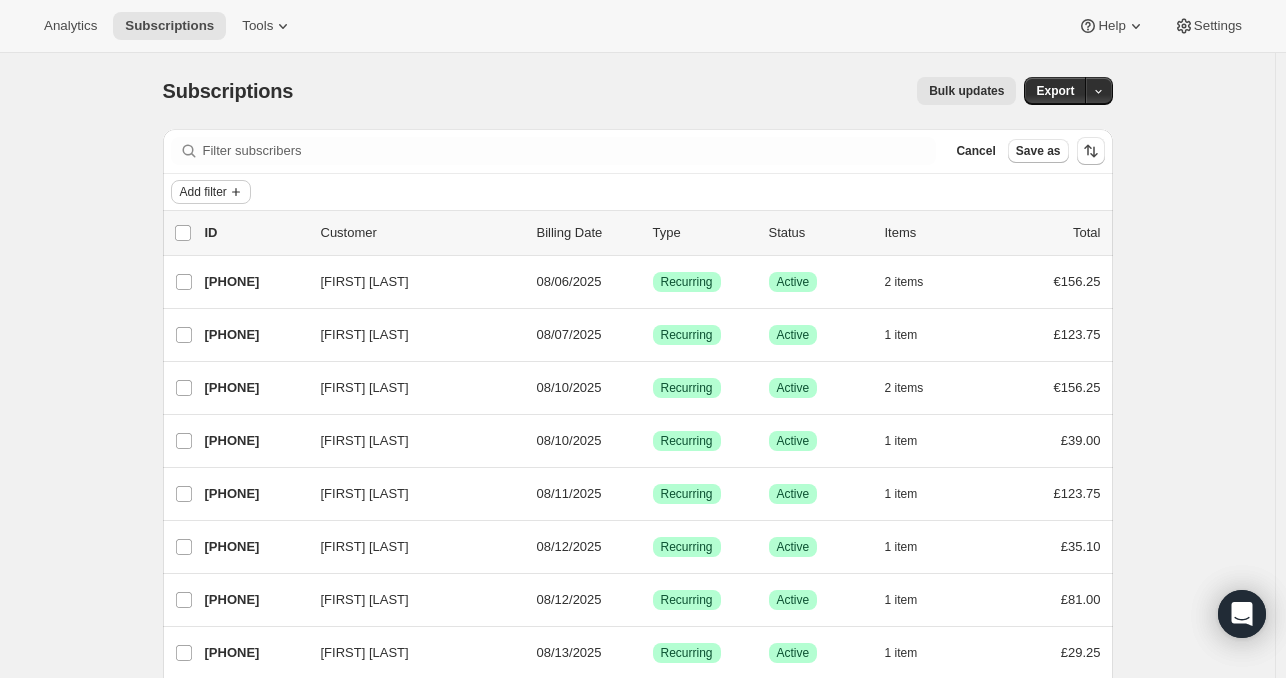 click on "Add filter" at bounding box center [203, 192] 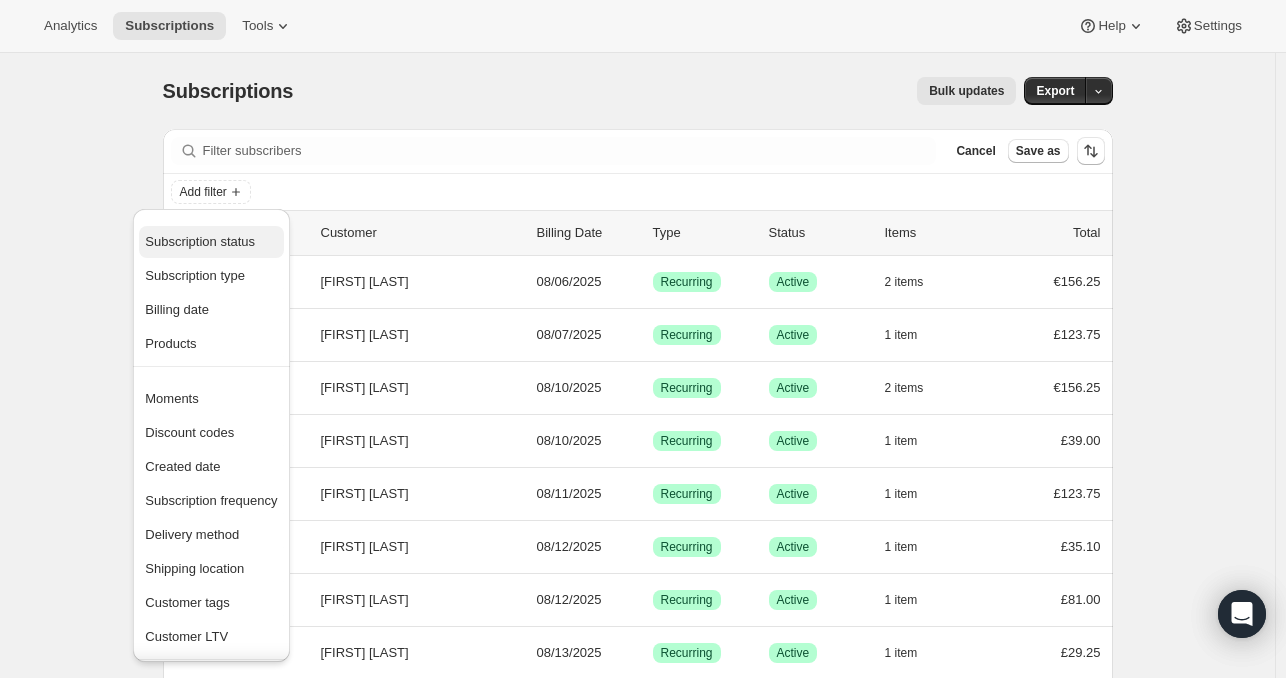 click on "Subscription status" at bounding box center (200, 241) 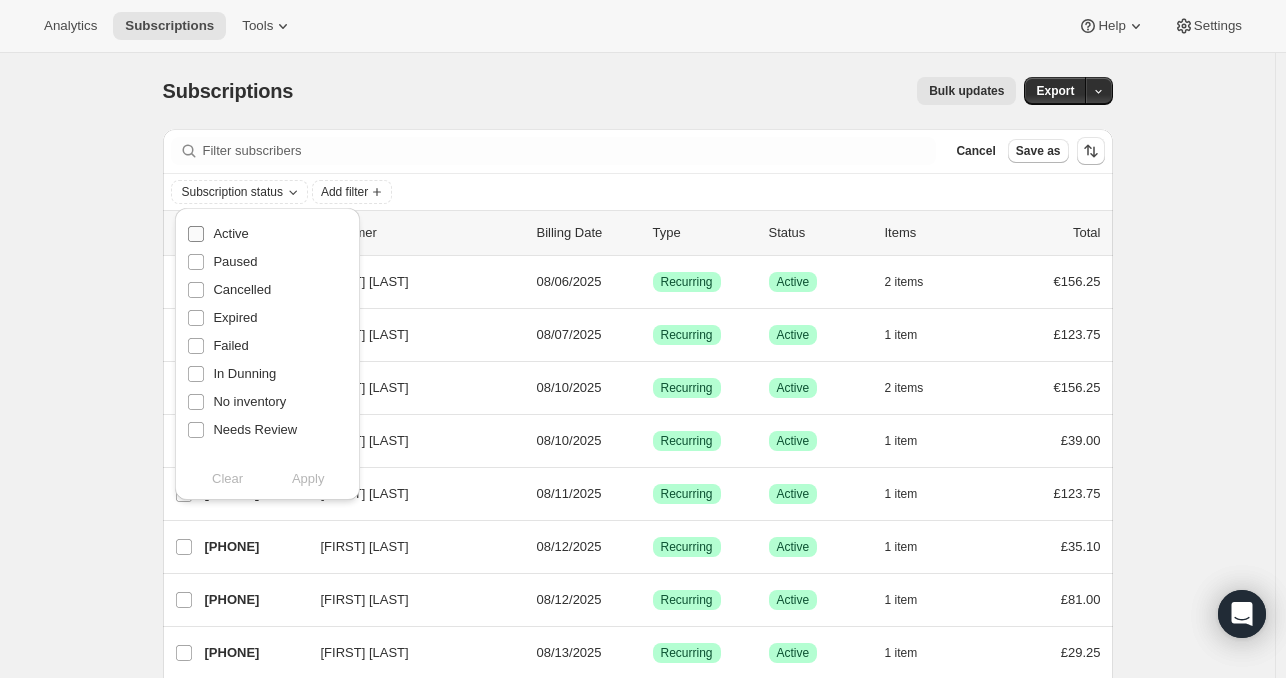 click on "Active" at bounding box center (230, 233) 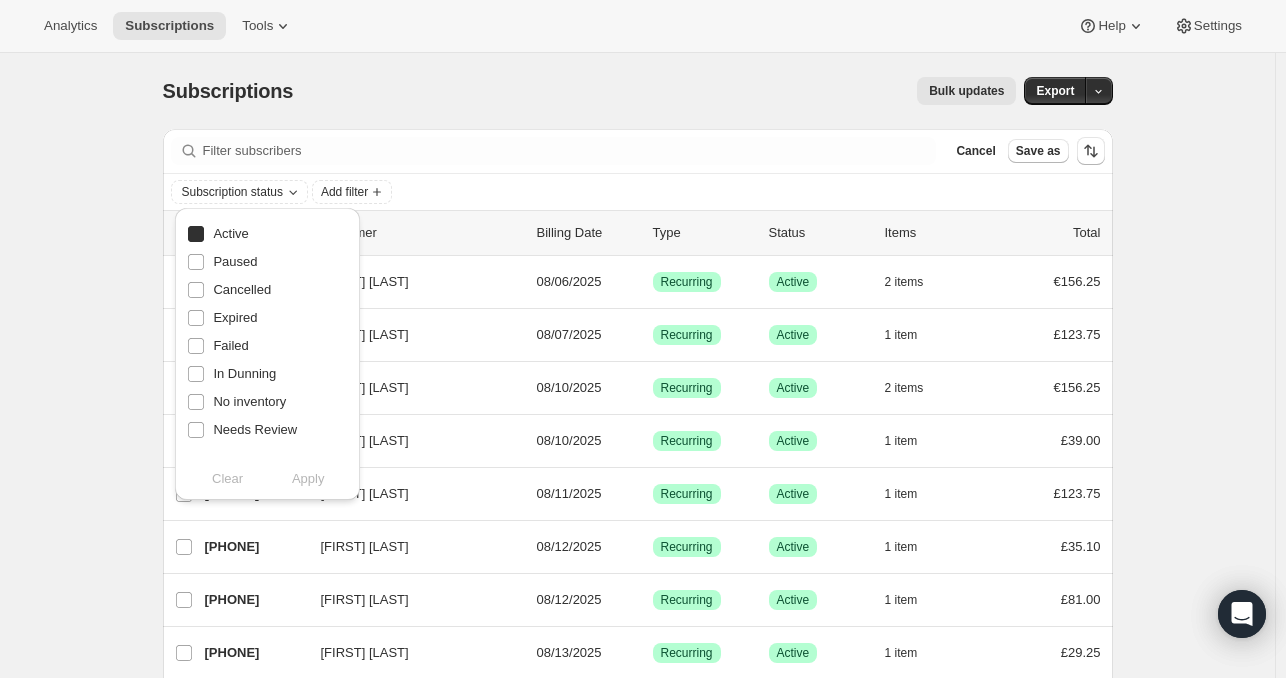 checkbox on "true" 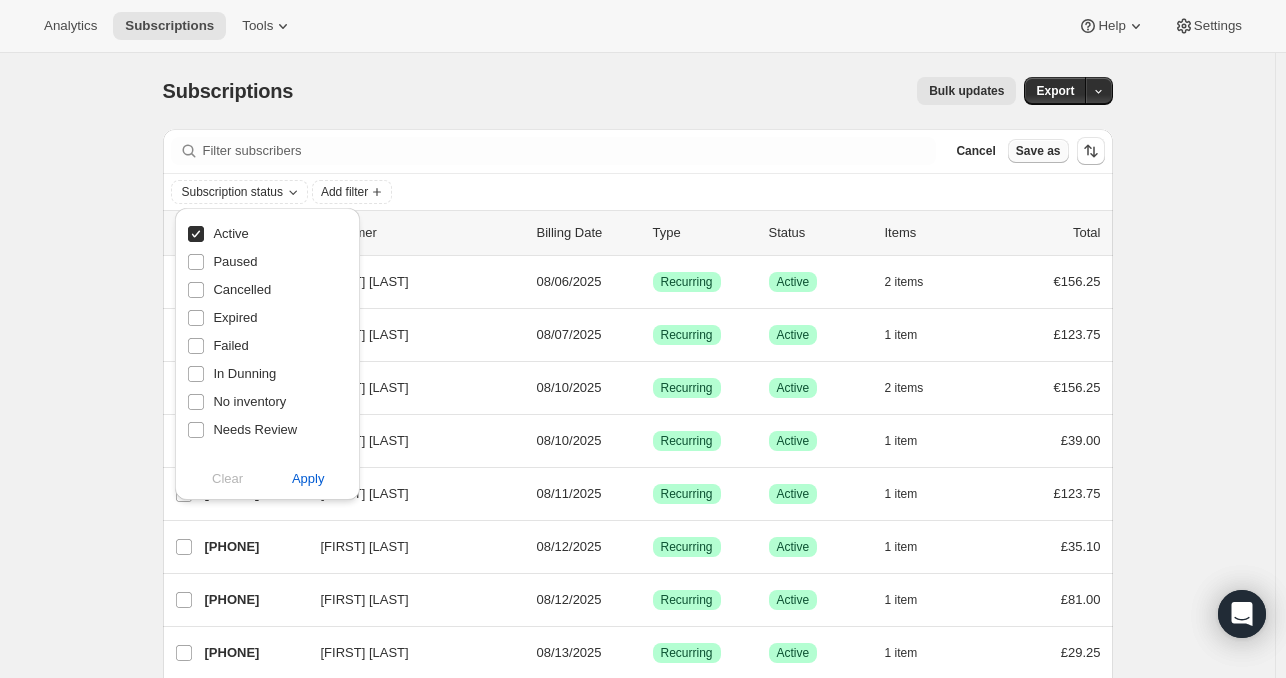 click on "Save as" at bounding box center (1038, 151) 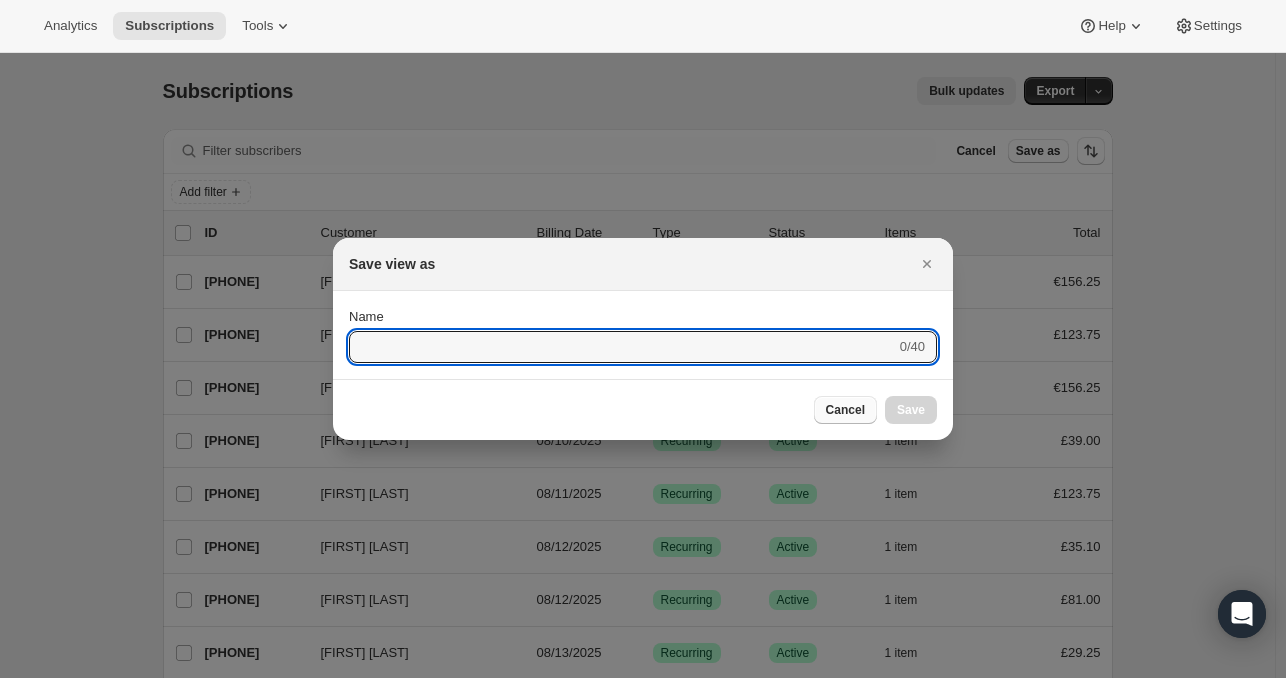 click on "Cancel" at bounding box center (845, 410) 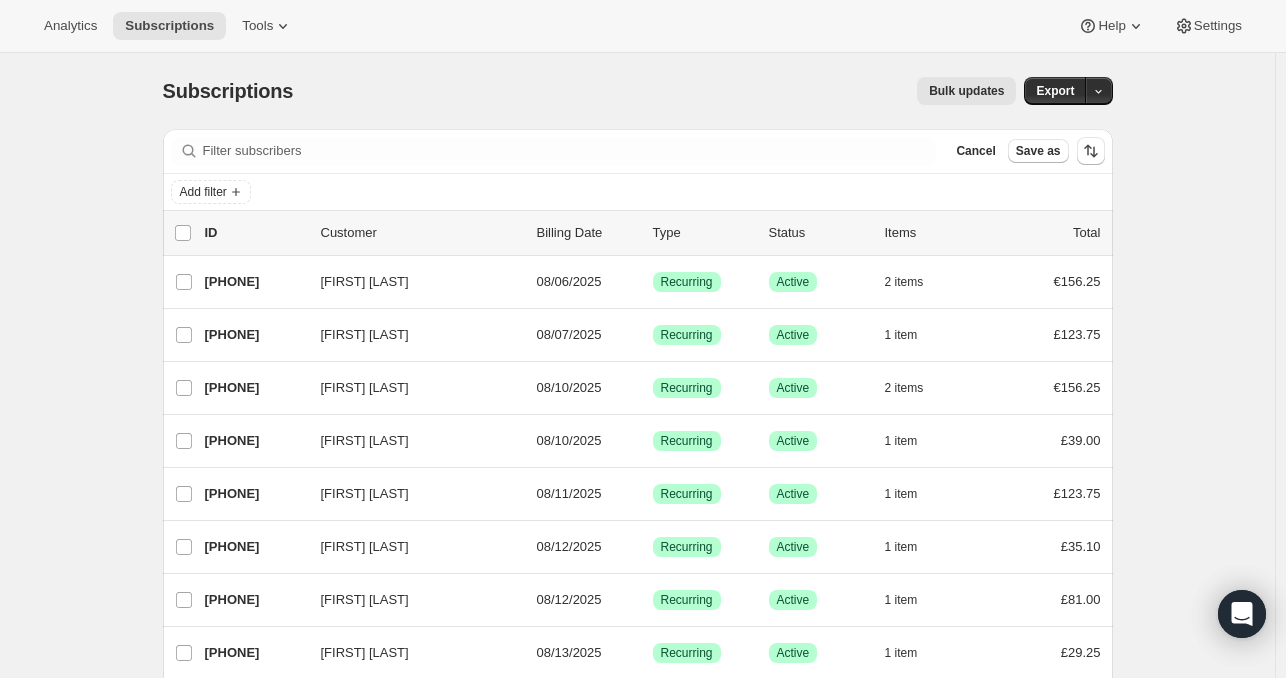 click on "Add filter" at bounding box center (638, 192) 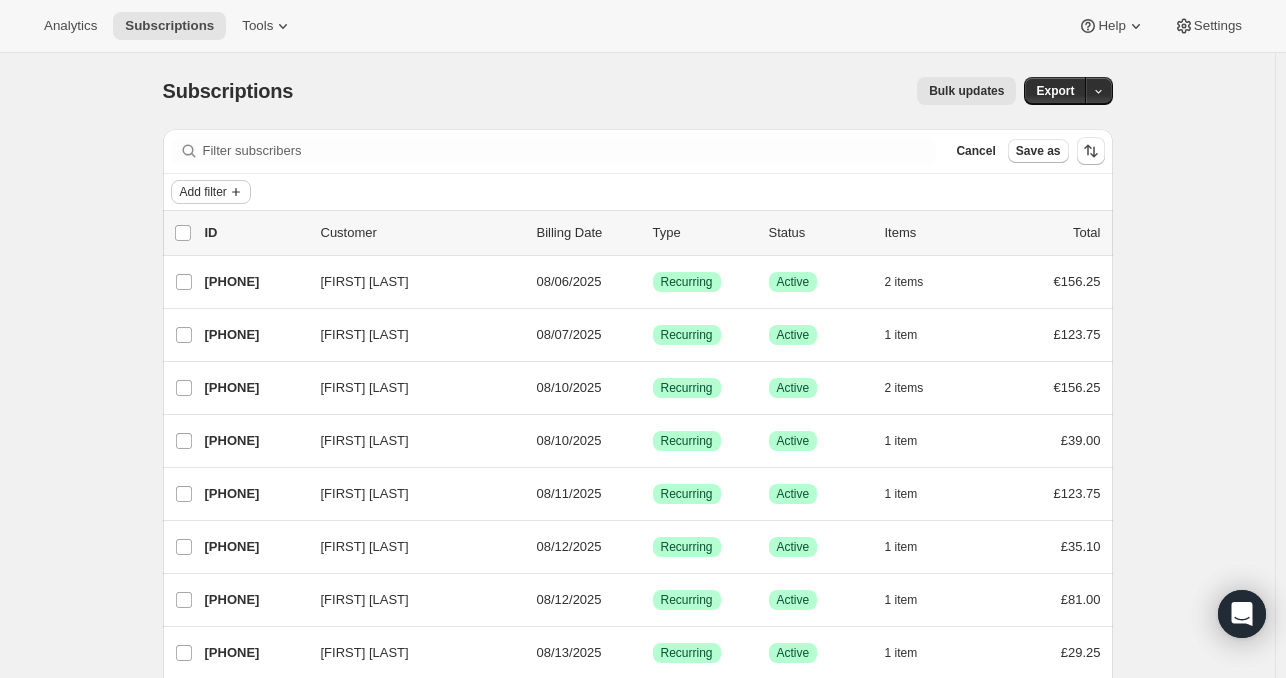 click 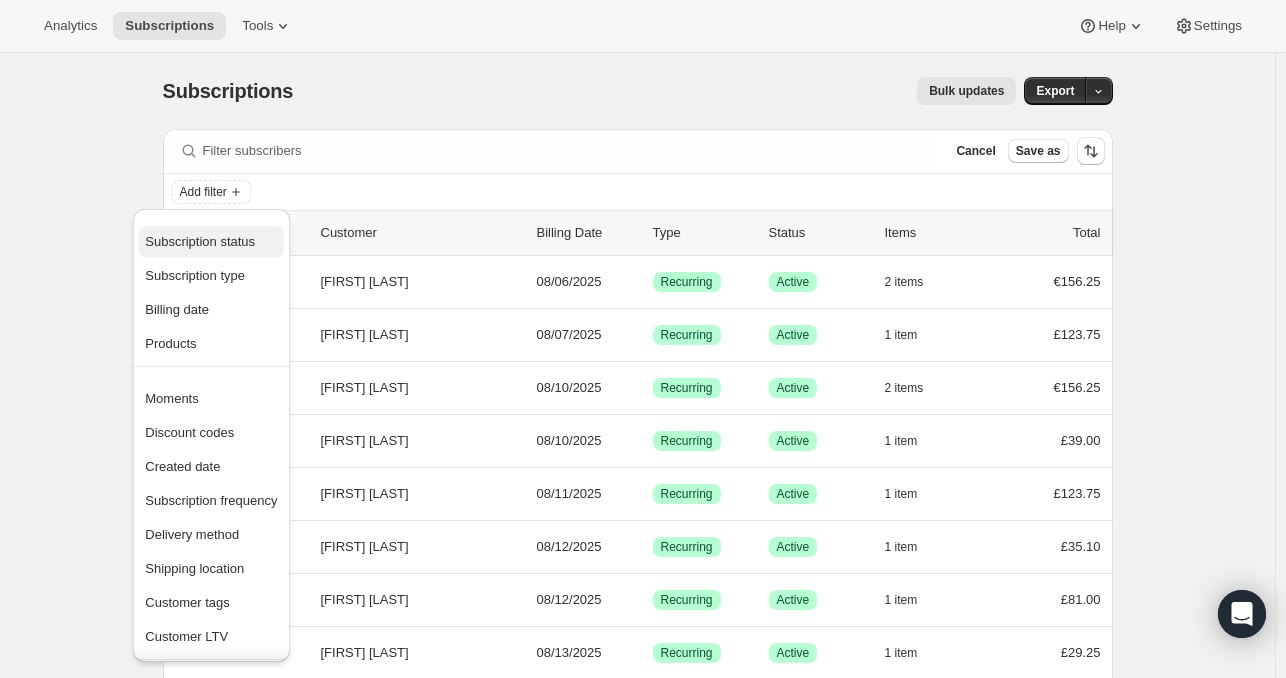 click on "Subscription status" at bounding box center (200, 241) 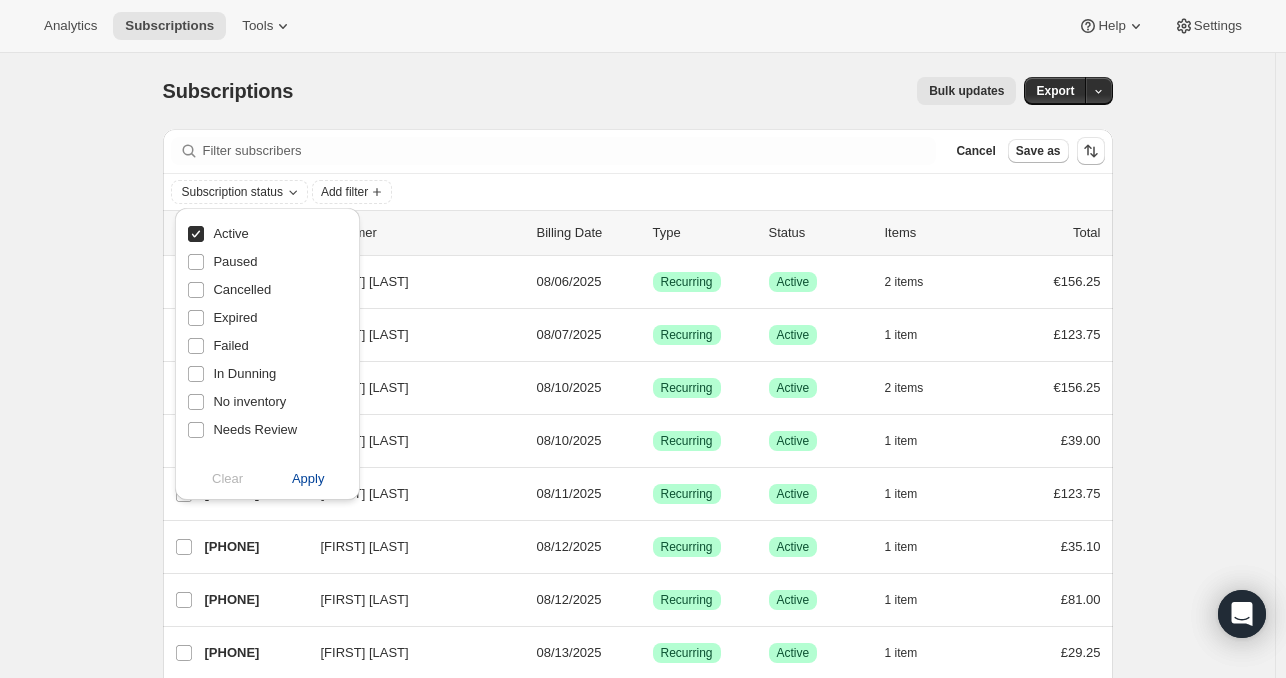 click on "Apply" at bounding box center (308, 479) 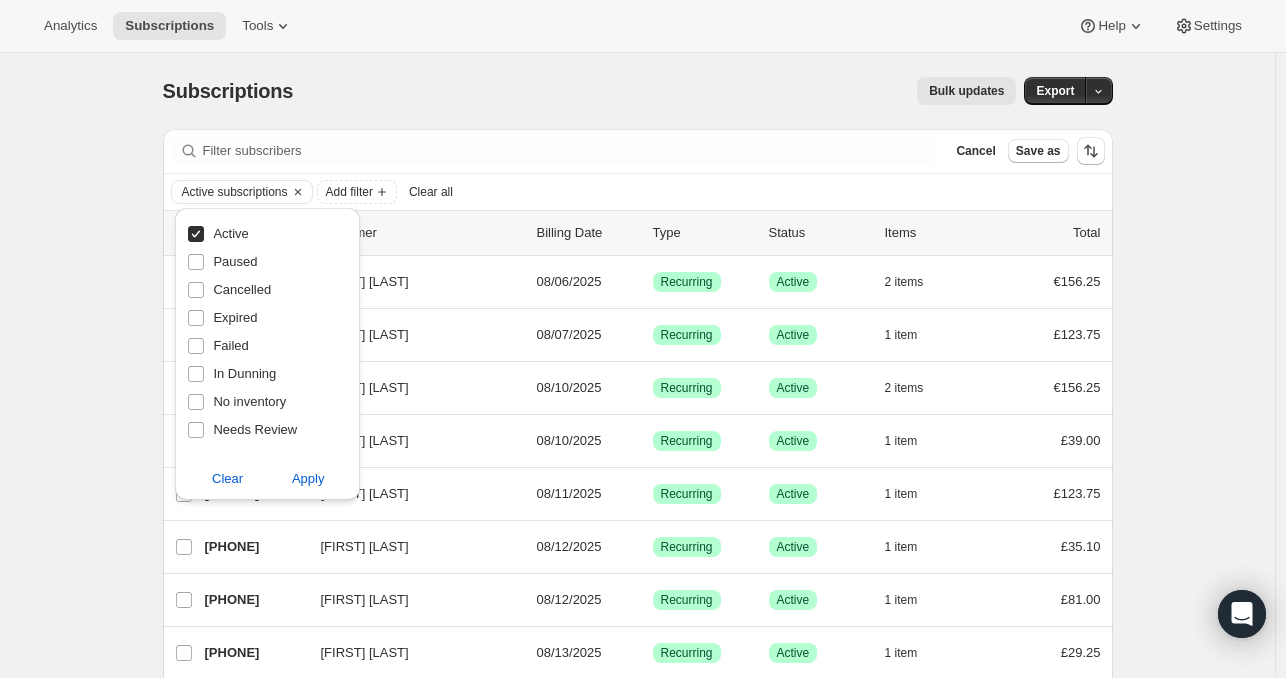 click on "Subscriptions. This page is ready Subscriptions Bulk updates More actions Bulk updates Export Filter subscribers Cancel Save as Active subscriptions Add filter   Clear all 0 selected Update next billing date Change status Showing 34 subscriptions Select all 34 subscriptions Showing 34 subscriptions Select Select all 34 subscriptions 0 selected list header ID Customer Billing Date Type Status Items Total [FIRST] [LAST] [PHONE] [FIRST] [LAST] [DATE] Success Recurring Success Active 2   items [CURRENCY] [AMOUNT] [FIRST] [LAST] [PHONE] [FIRST] [LAST] [DATE] Success Recurring Success Active 1   item [CURRENCY] [AMOUNT] [FIRST] [LAST] [PHONE] [FIRST] [LAST] [DATE] Success Recurring Success Active 2   items [CURRENCY] [AMOUNT] [FIRST] [LAST] [PHONE] [FIRST] [LAST] [DATE] Success Recurring Success Active 1   item [CURRENCY] [AMOUNT] [FIRST] [LAST] [PHONE] [FIRST] [LAST] [DATE] Success Recurring Success Active 1   item [CURRENCY] [AMOUNT] [FIRST] [LAST] [PHONE] [FIRST] [LAST] [DATE] Success Recurring Success Active 1" at bounding box center (637, 1084) 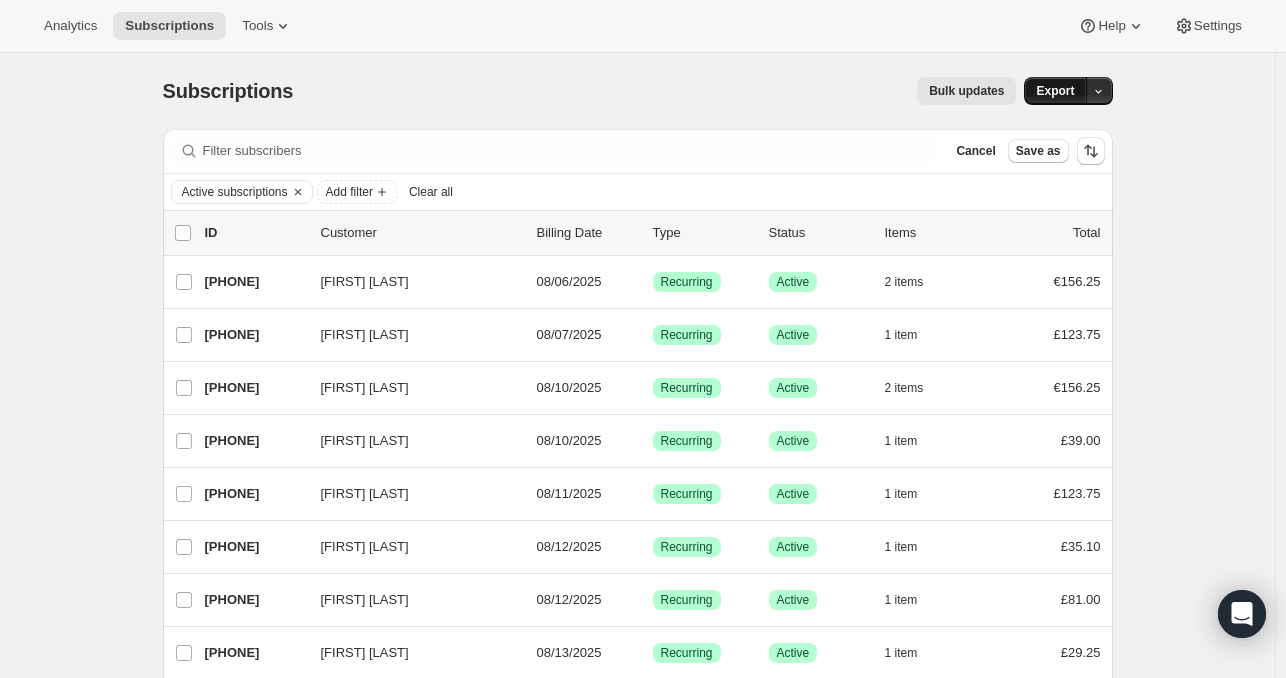 click on "Export" at bounding box center (1055, 91) 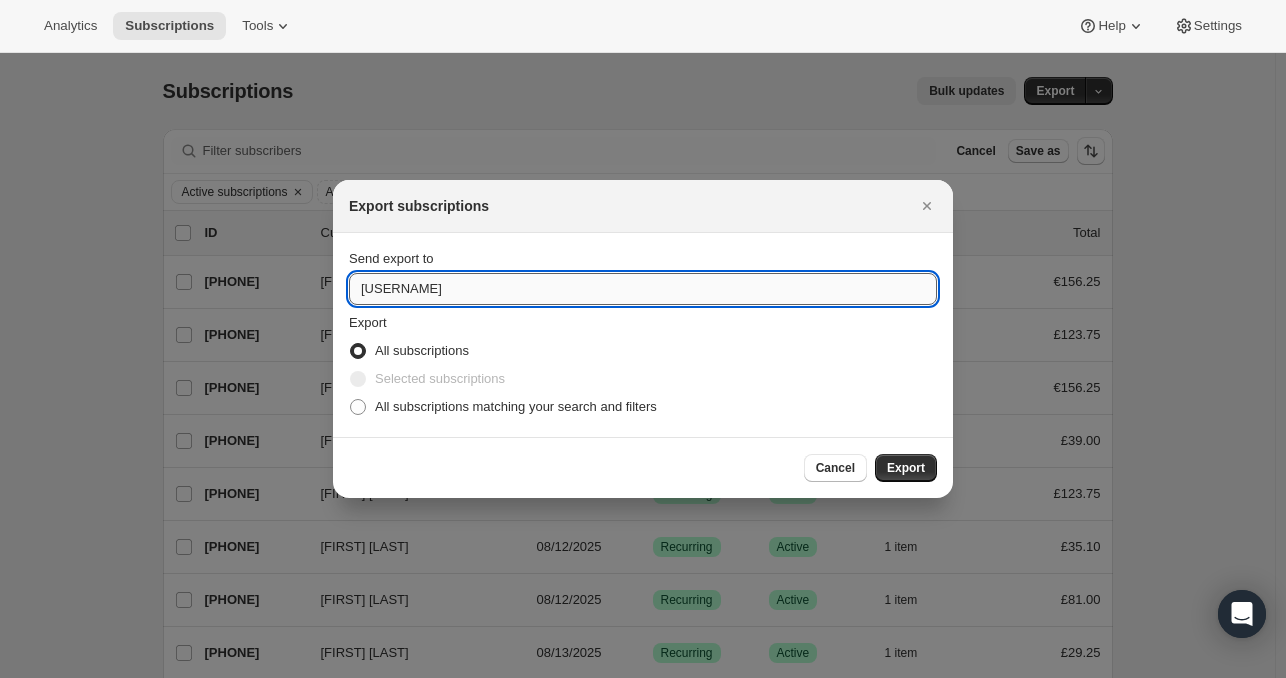 click on "[USERNAME]" at bounding box center (643, 289) 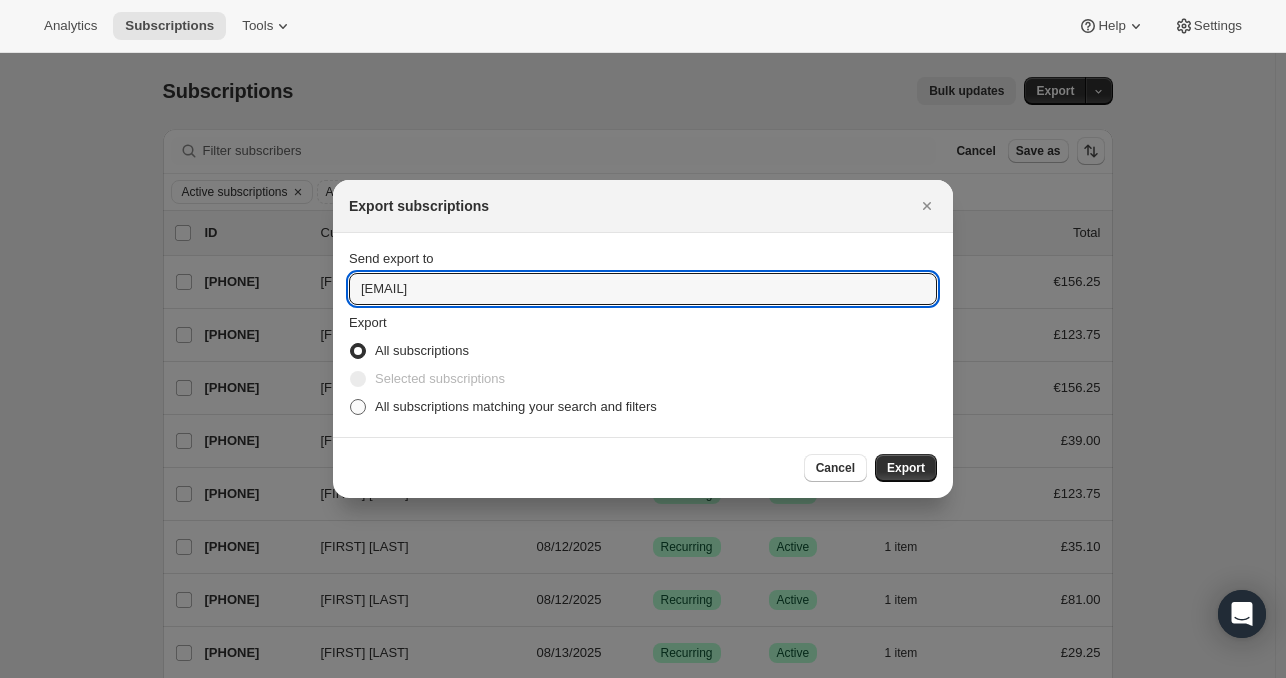 type on "[EMAIL]" 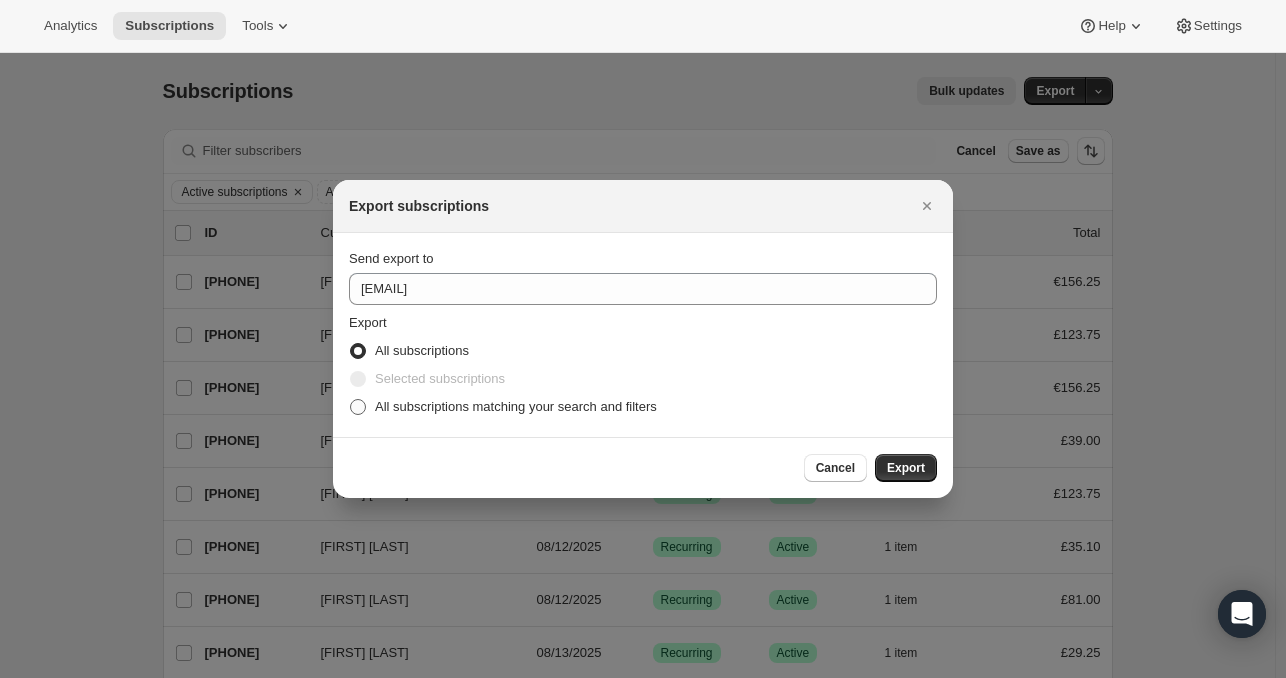 click on "All subscriptions matching your search and filters" at bounding box center (516, 407) 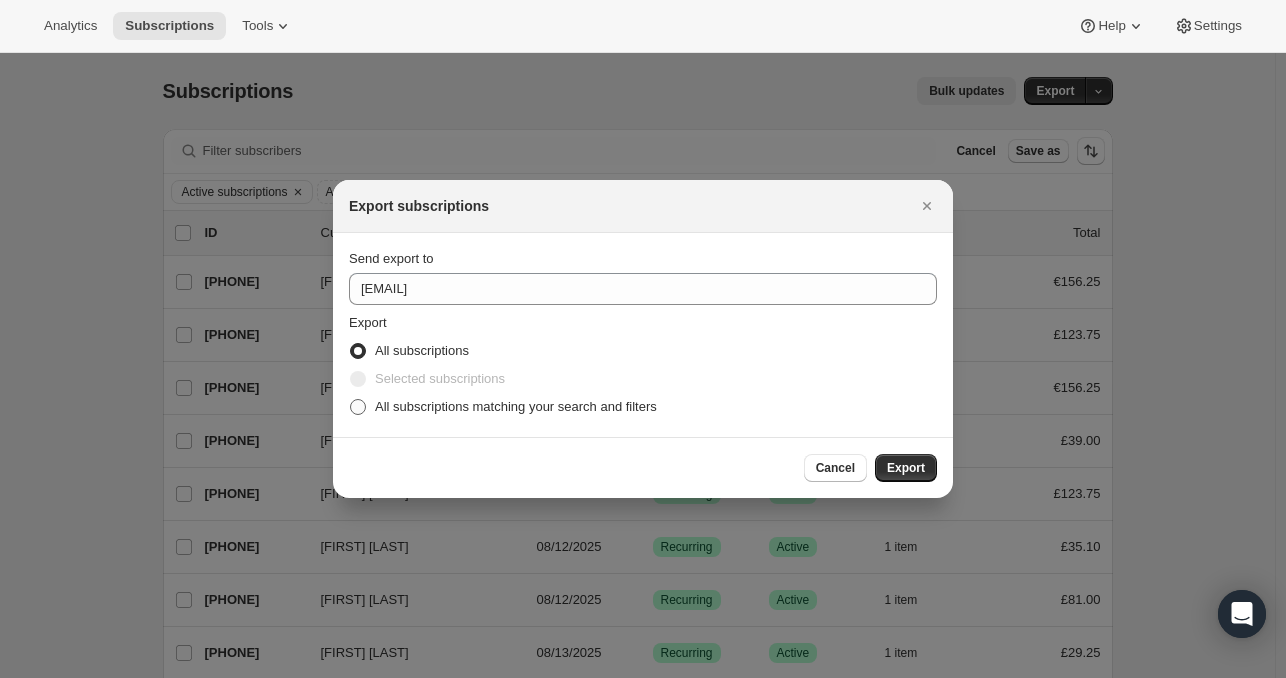 radio on "true" 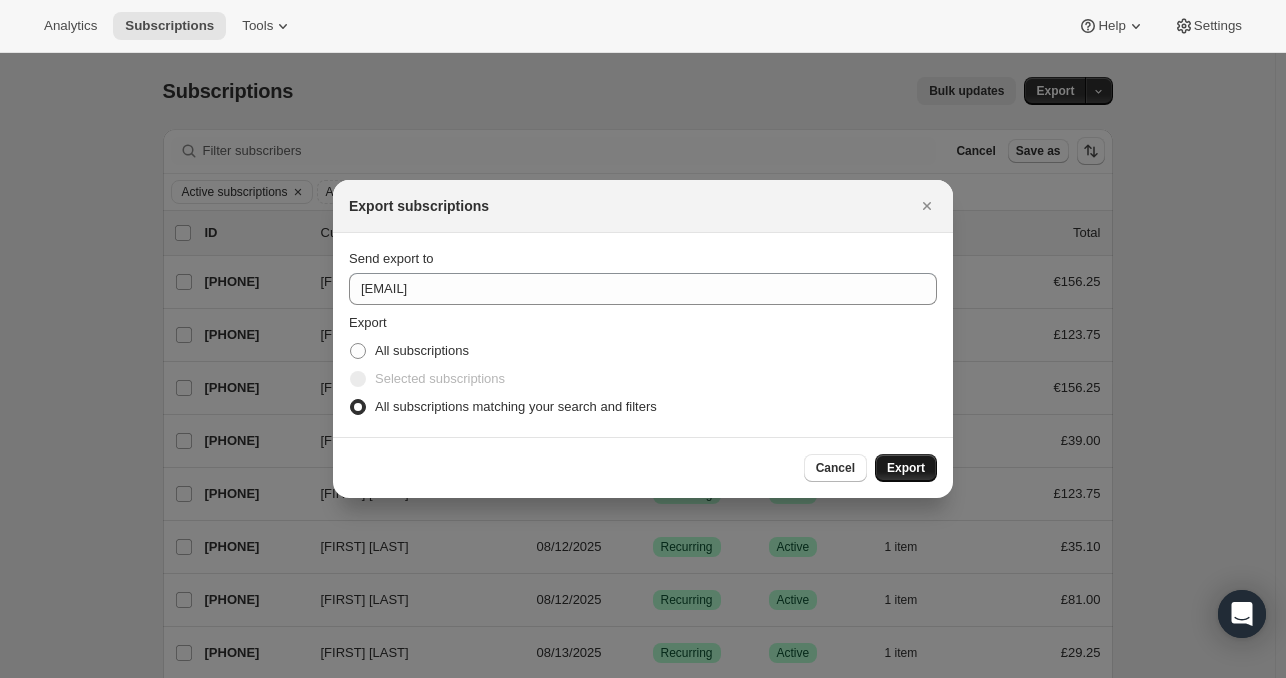 click on "Export" at bounding box center (906, 468) 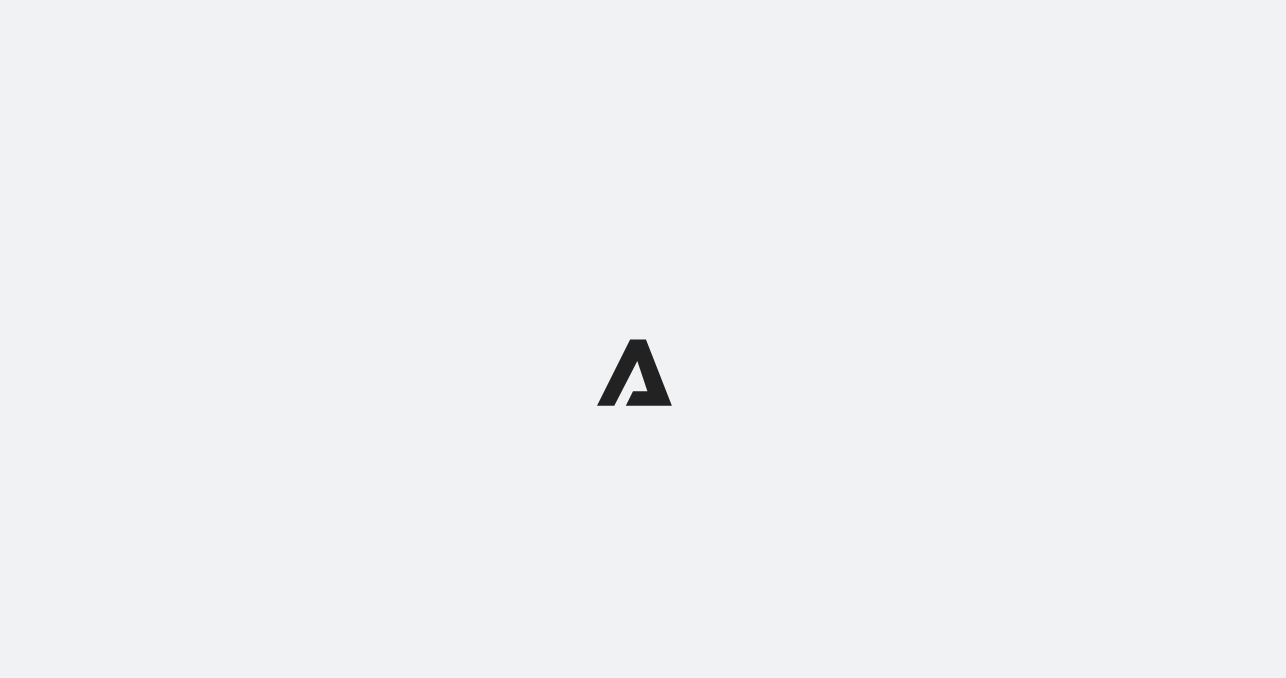 scroll, scrollTop: 0, scrollLeft: 0, axis: both 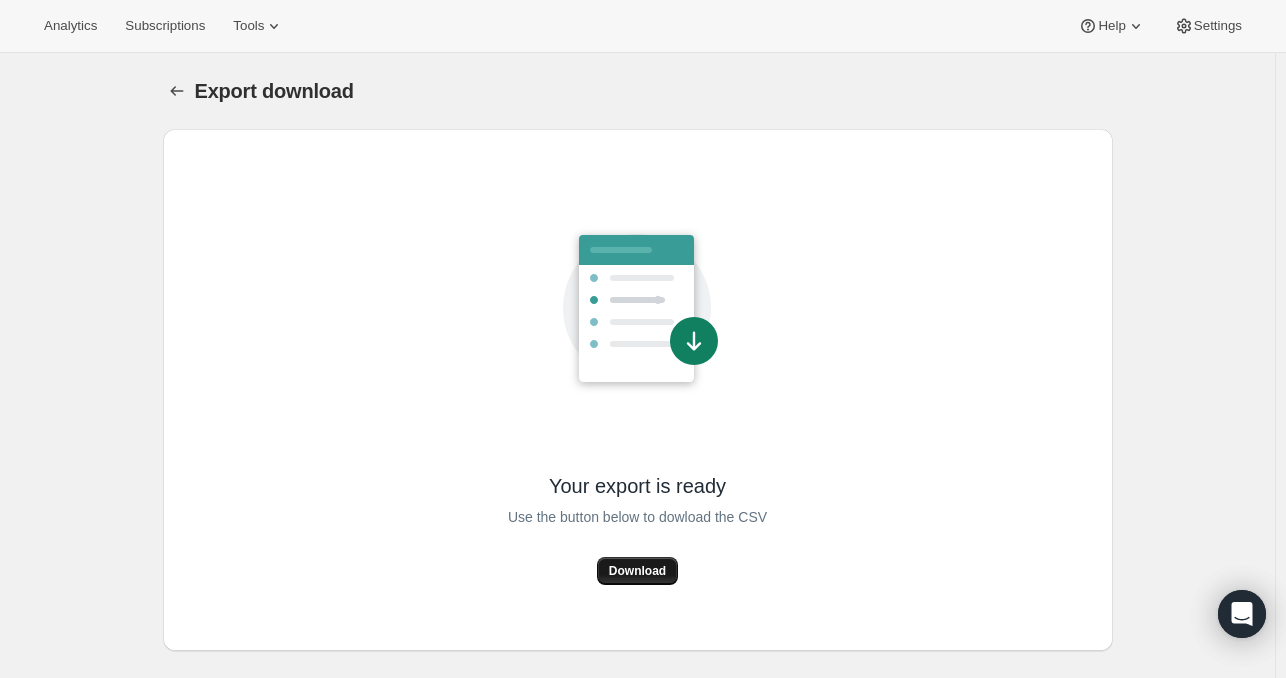 click on "Download" at bounding box center (637, 571) 